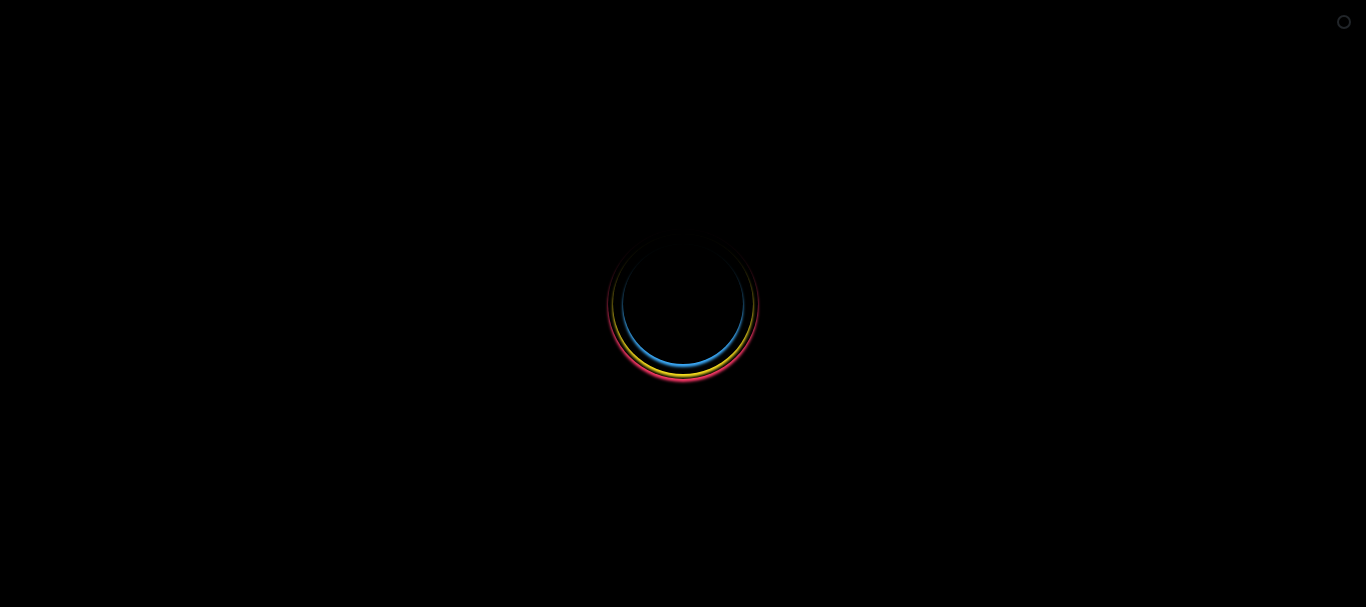 scroll, scrollTop: 0, scrollLeft: 0, axis: both 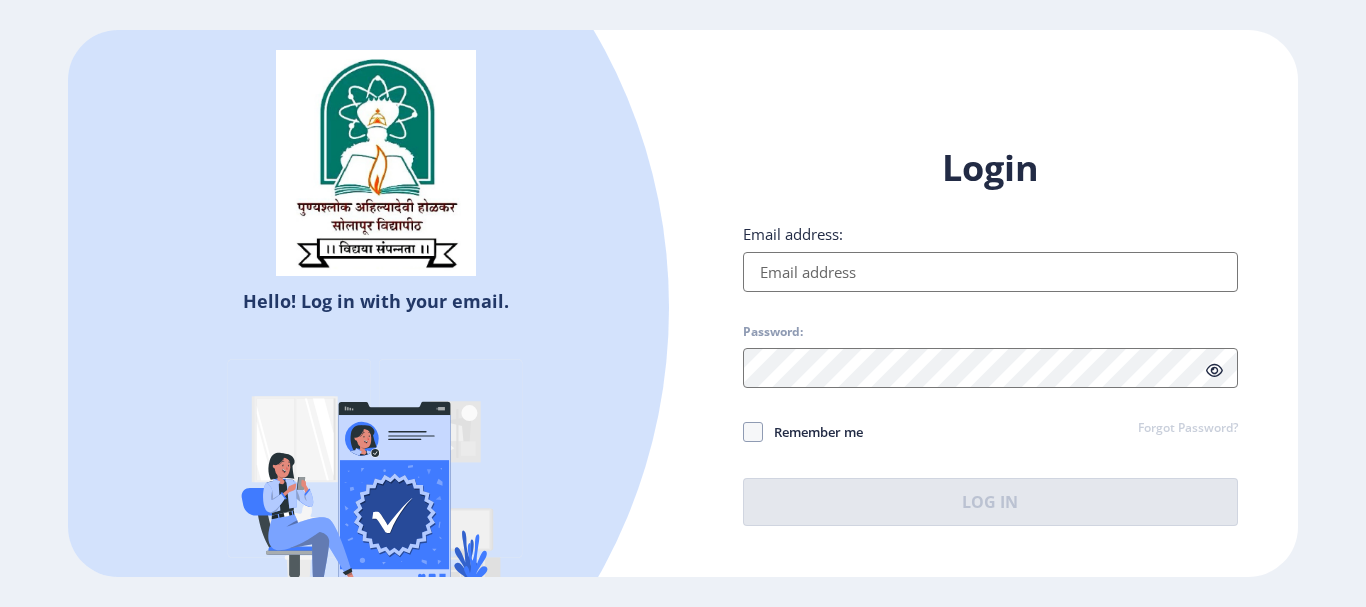 click on "Email address:" at bounding box center (990, 272) 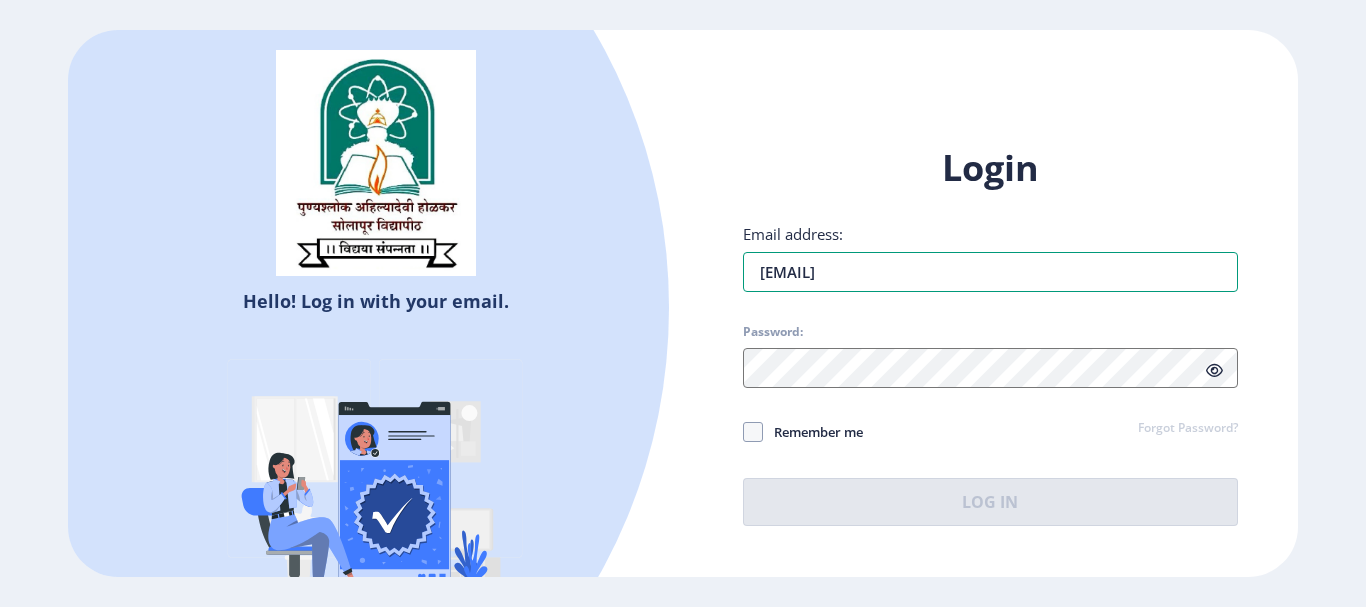 type on "[EMAIL]" 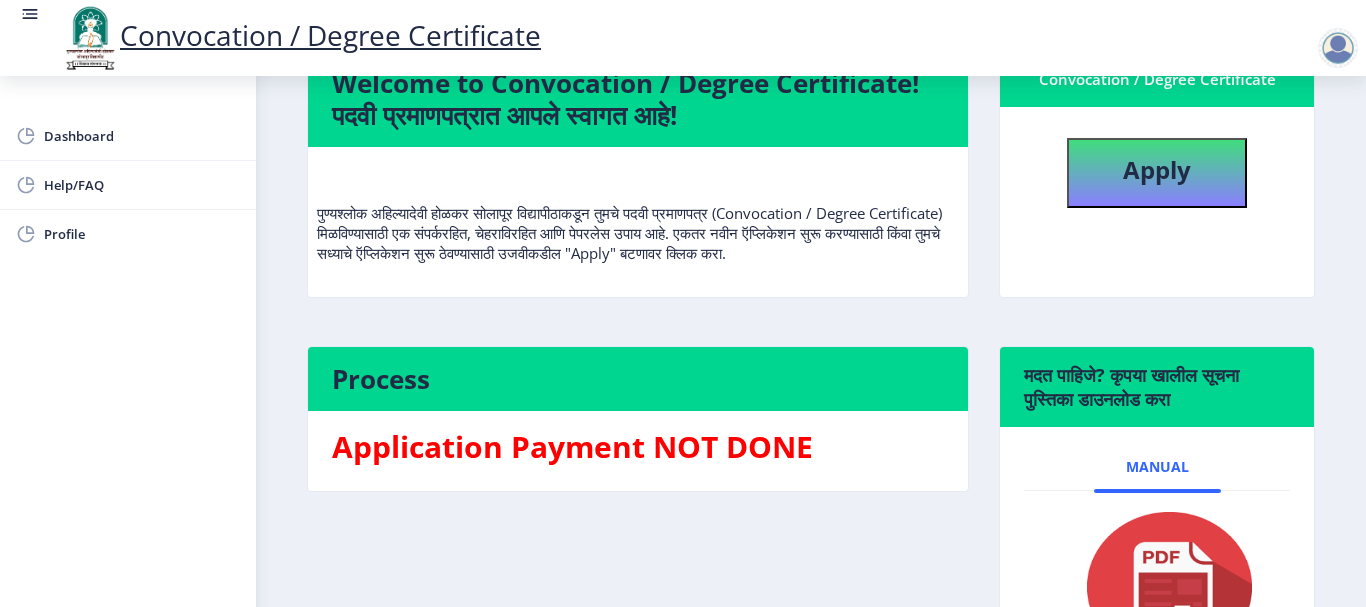 scroll, scrollTop: 362, scrollLeft: 0, axis: vertical 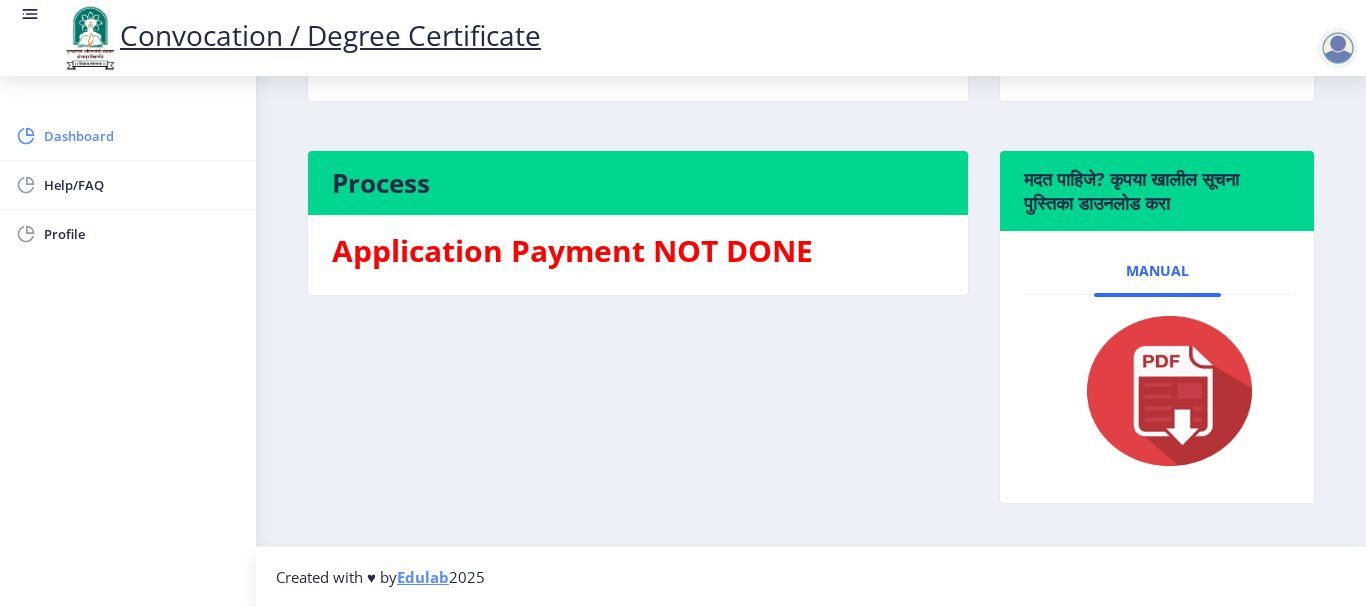 click 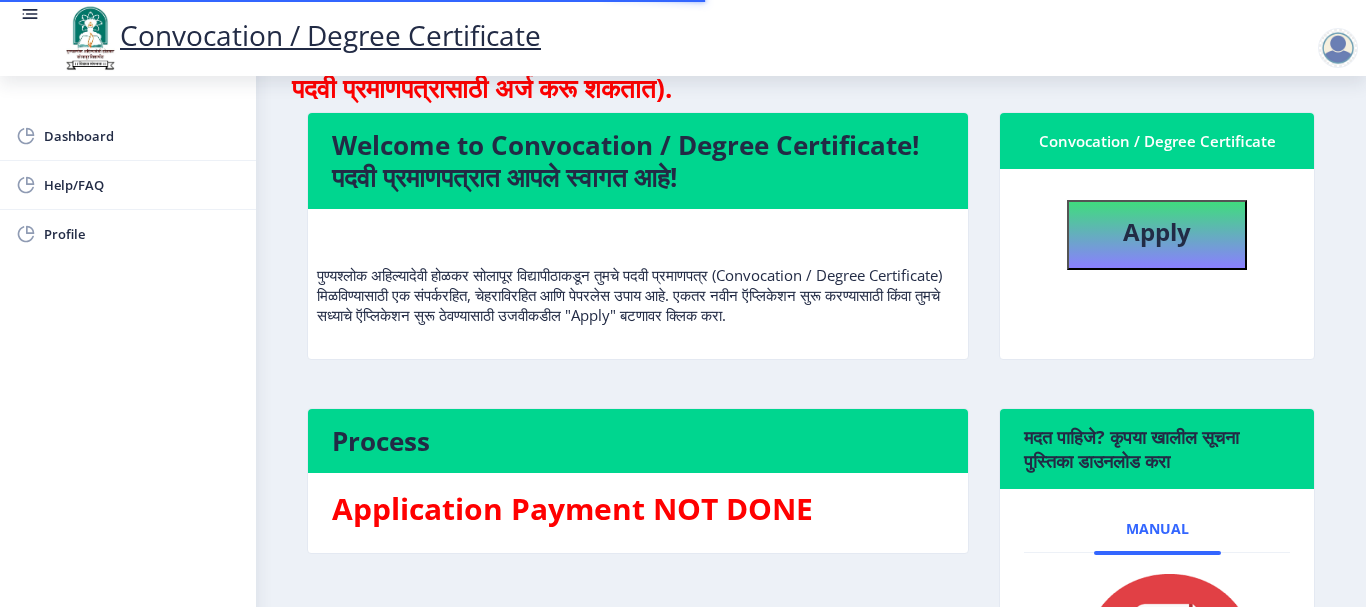 scroll, scrollTop: 200, scrollLeft: 0, axis: vertical 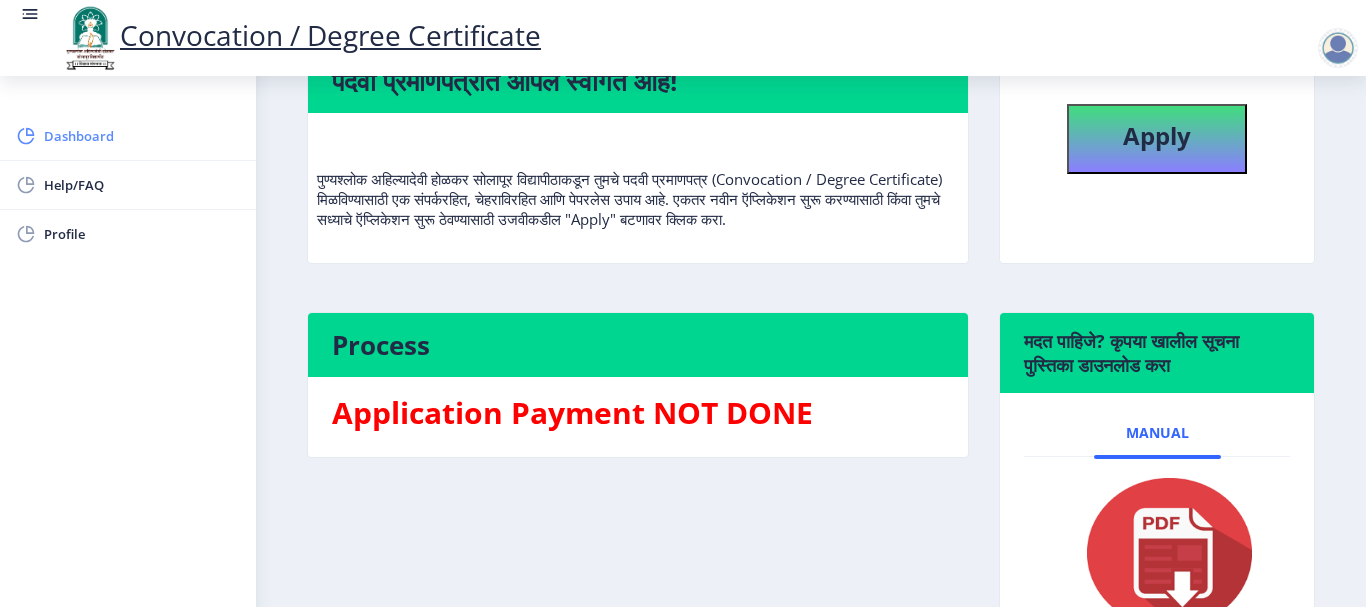 click on "Dashboard" 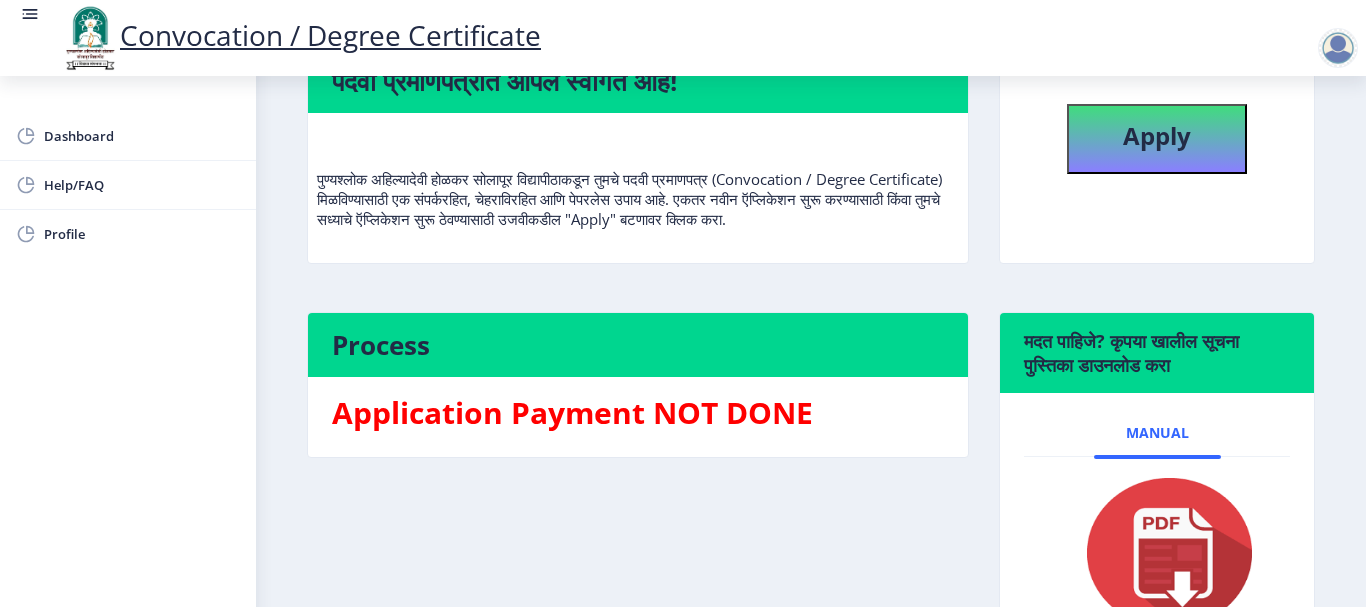 scroll, scrollTop: 0, scrollLeft: 0, axis: both 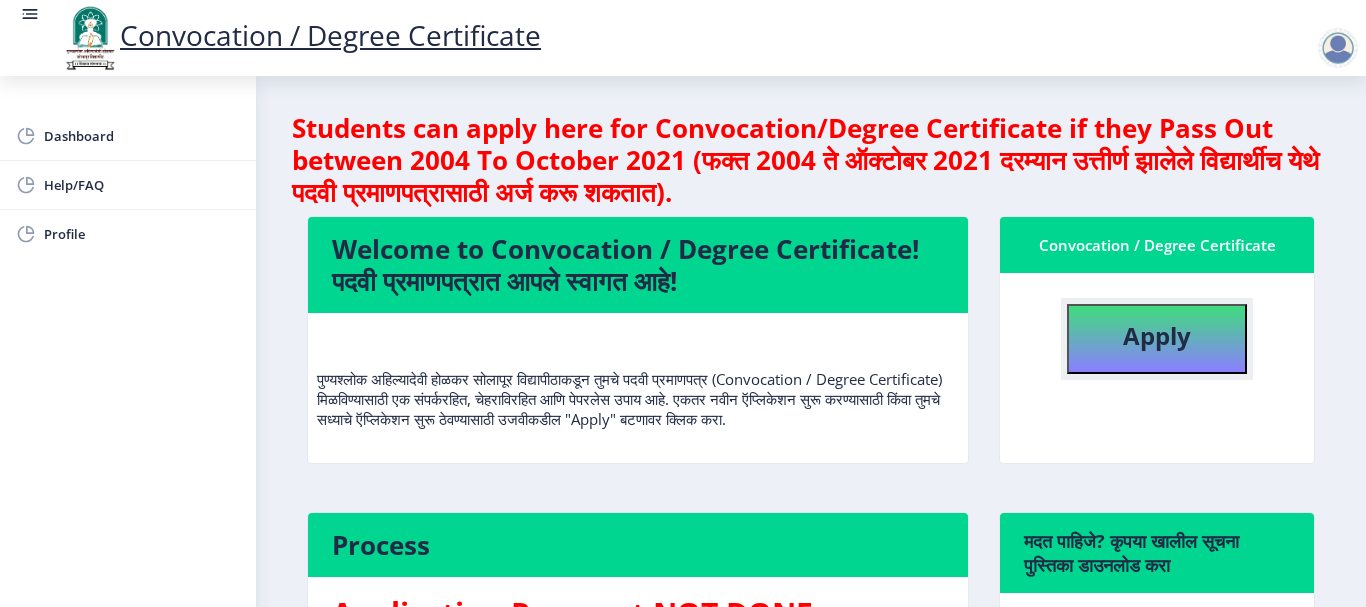 click on "Apply" 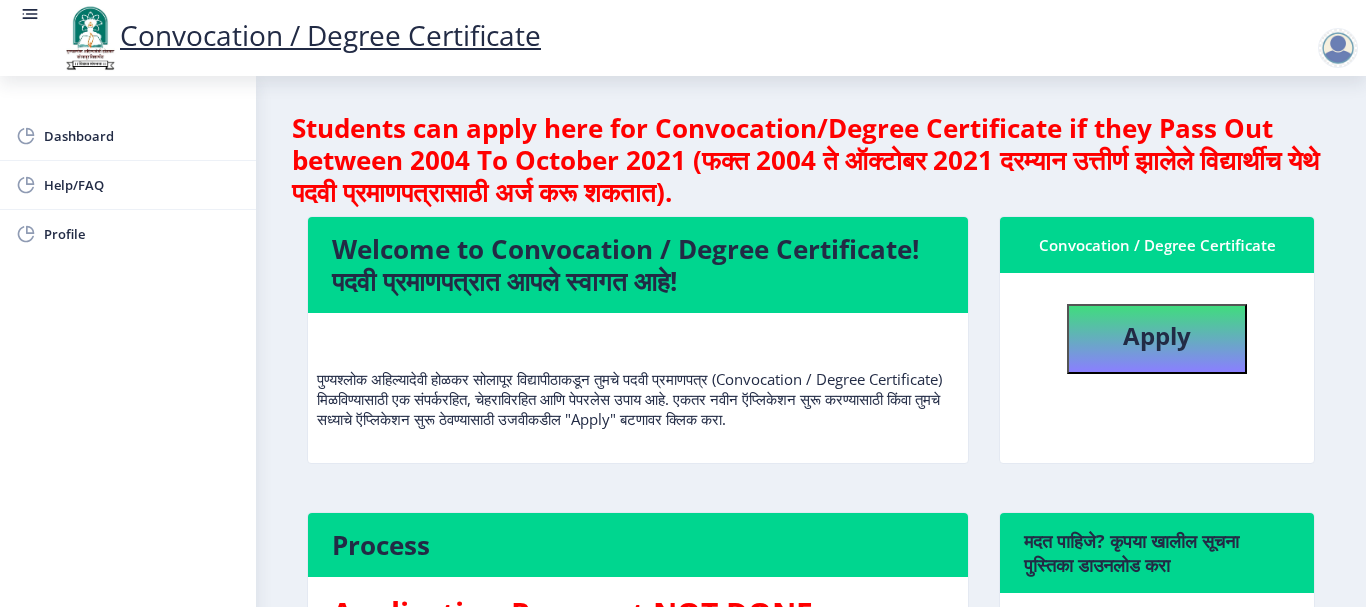 select 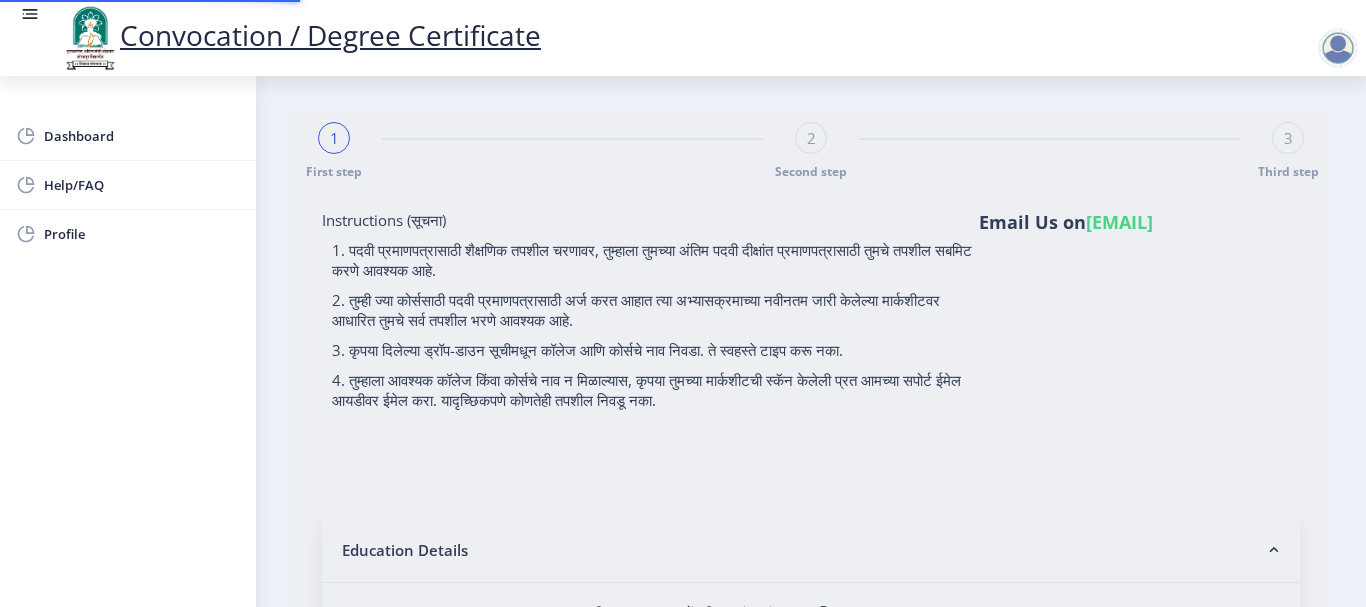 type on "[NUMBER]" 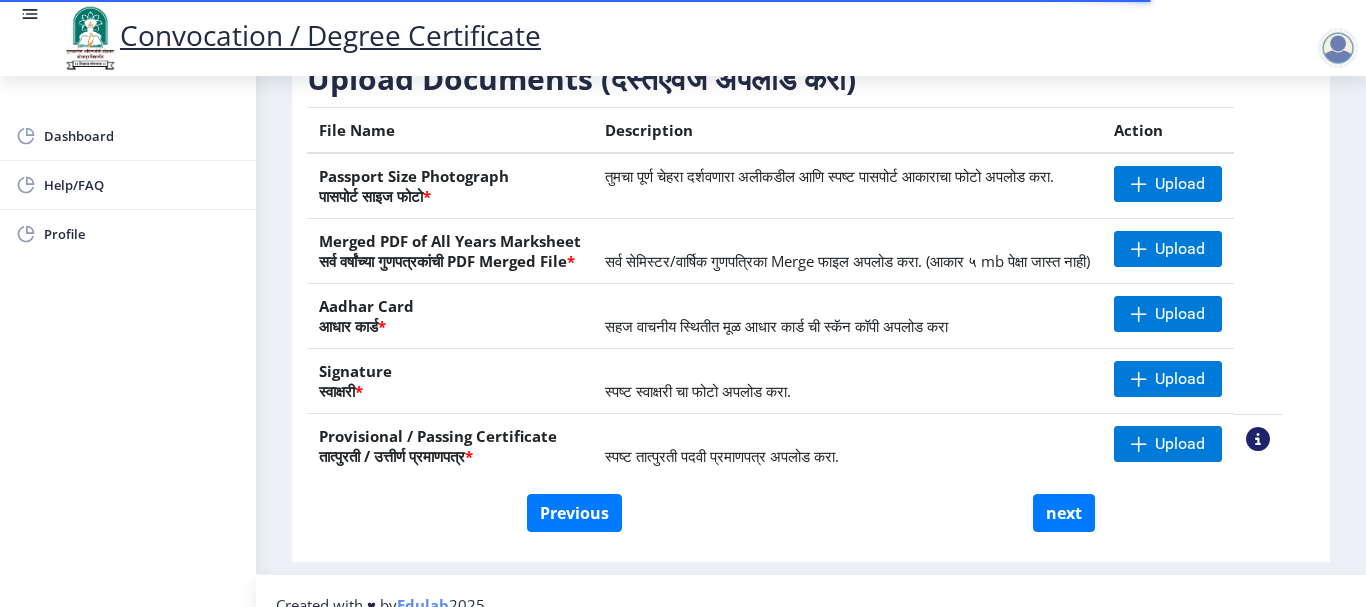scroll, scrollTop: 300, scrollLeft: 0, axis: vertical 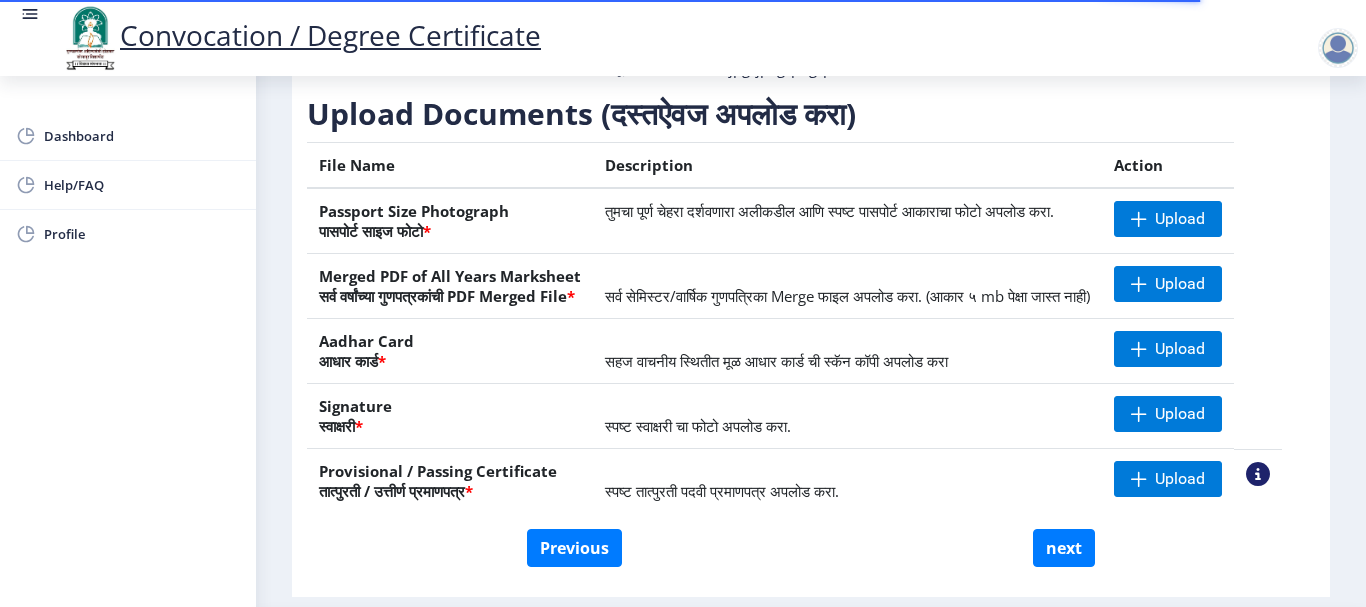 click 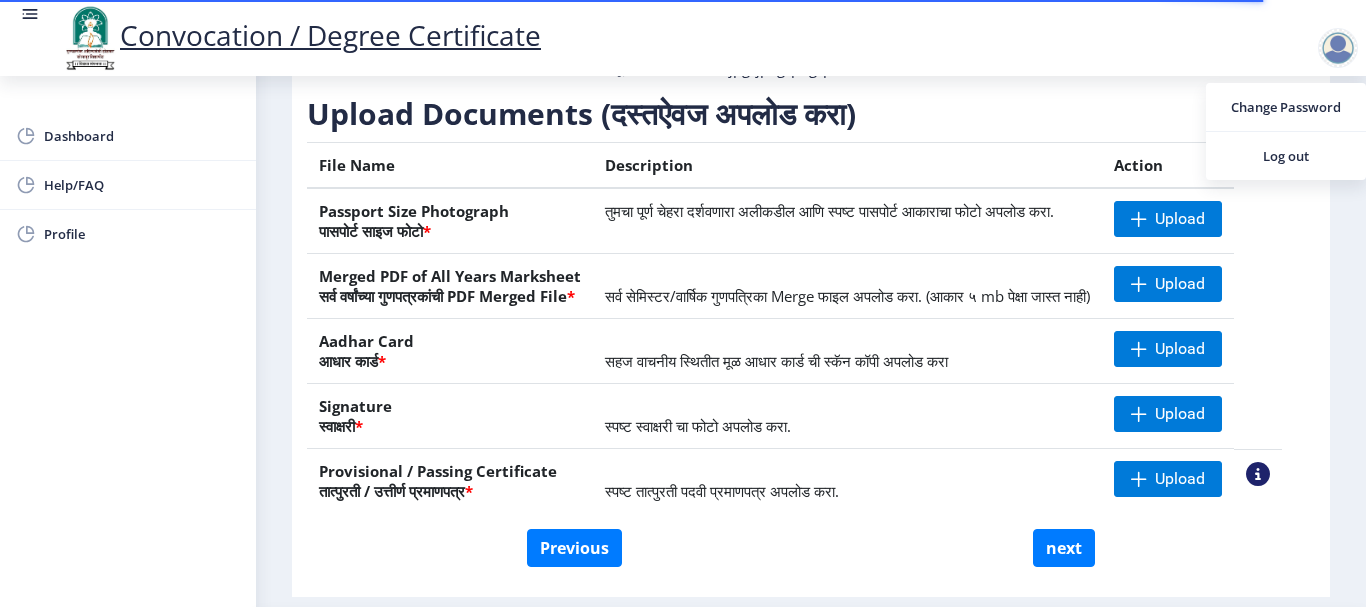 click 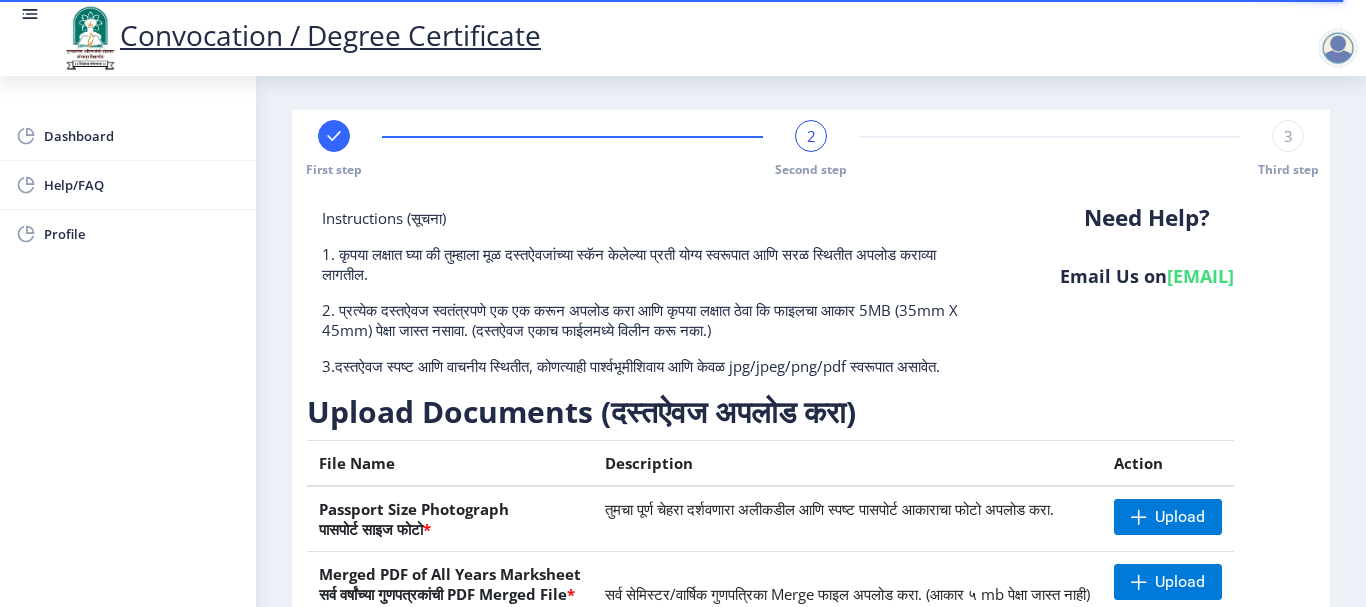 scroll, scrollTop: 0, scrollLeft: 0, axis: both 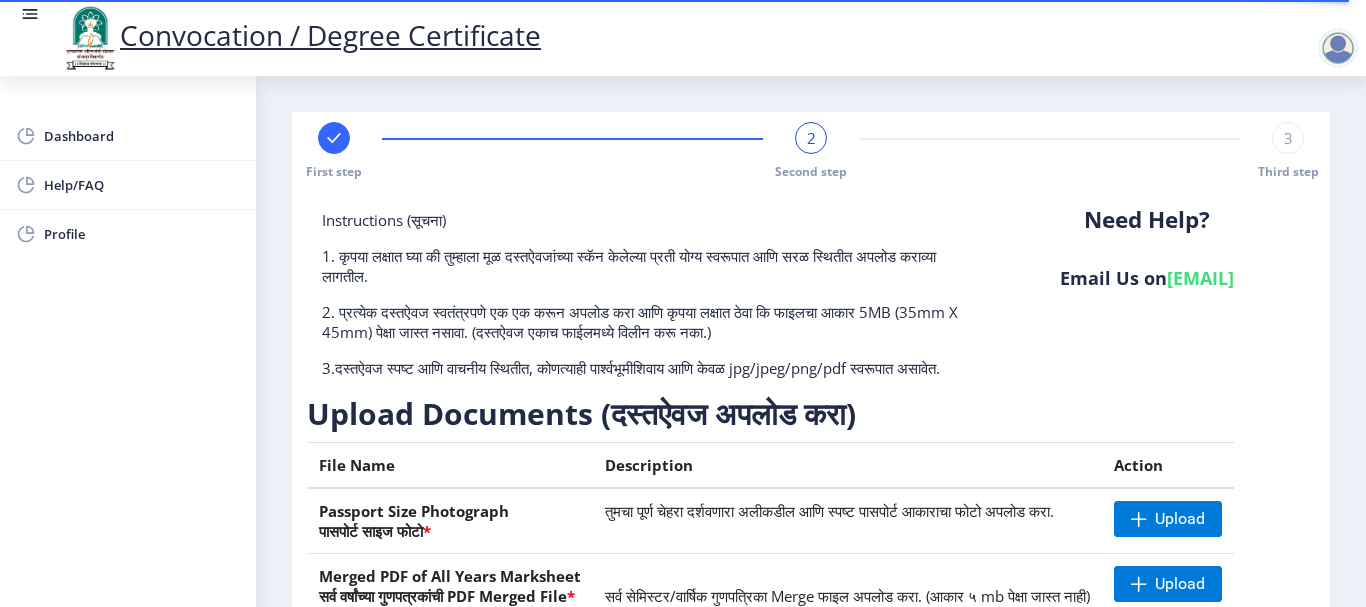 click 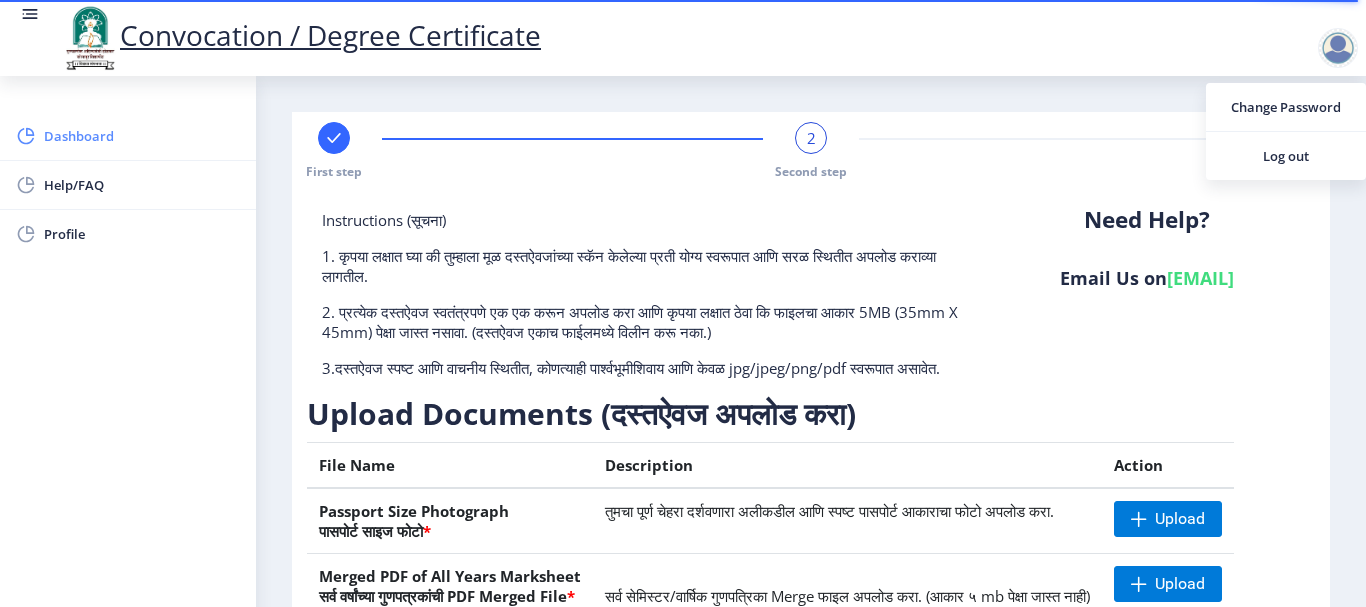 click on "Dashboard" 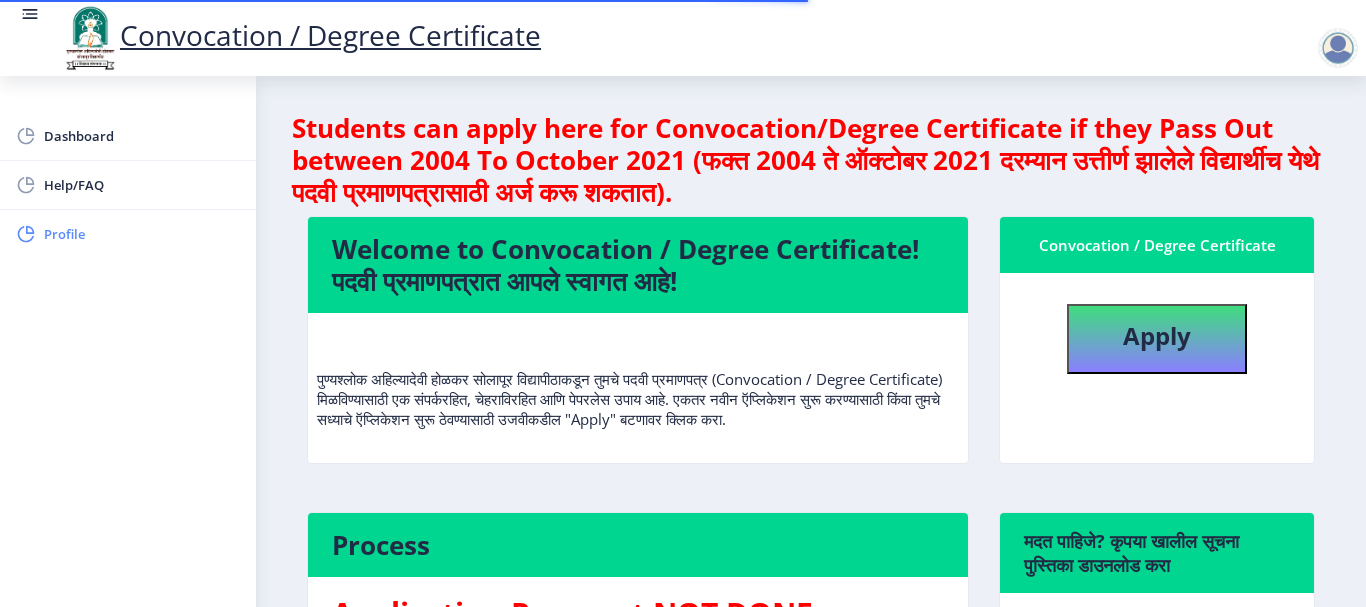 click on "Profile" 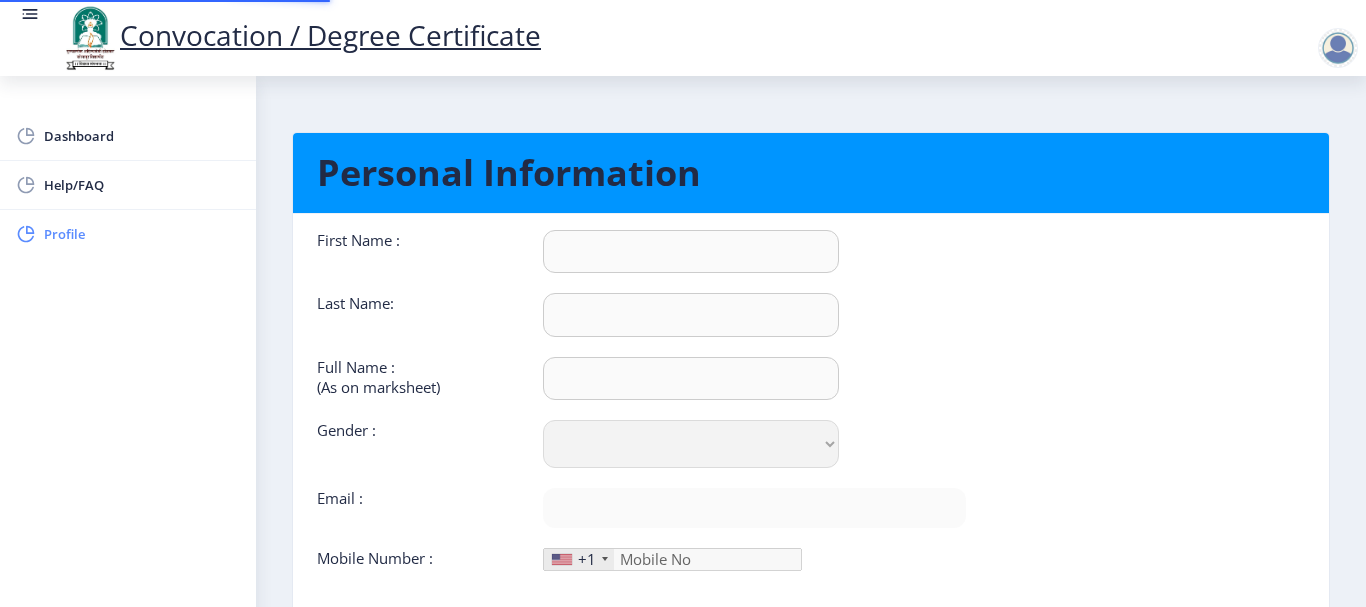 type on "[NAME]" 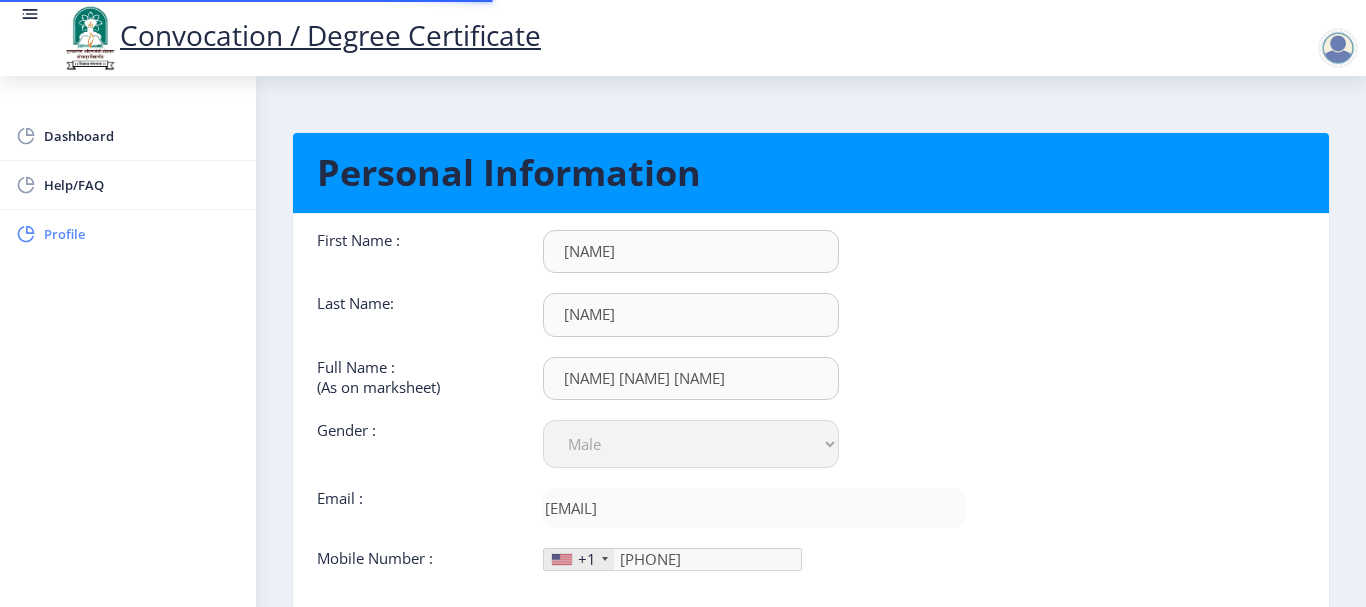 type on "[PHONE]" 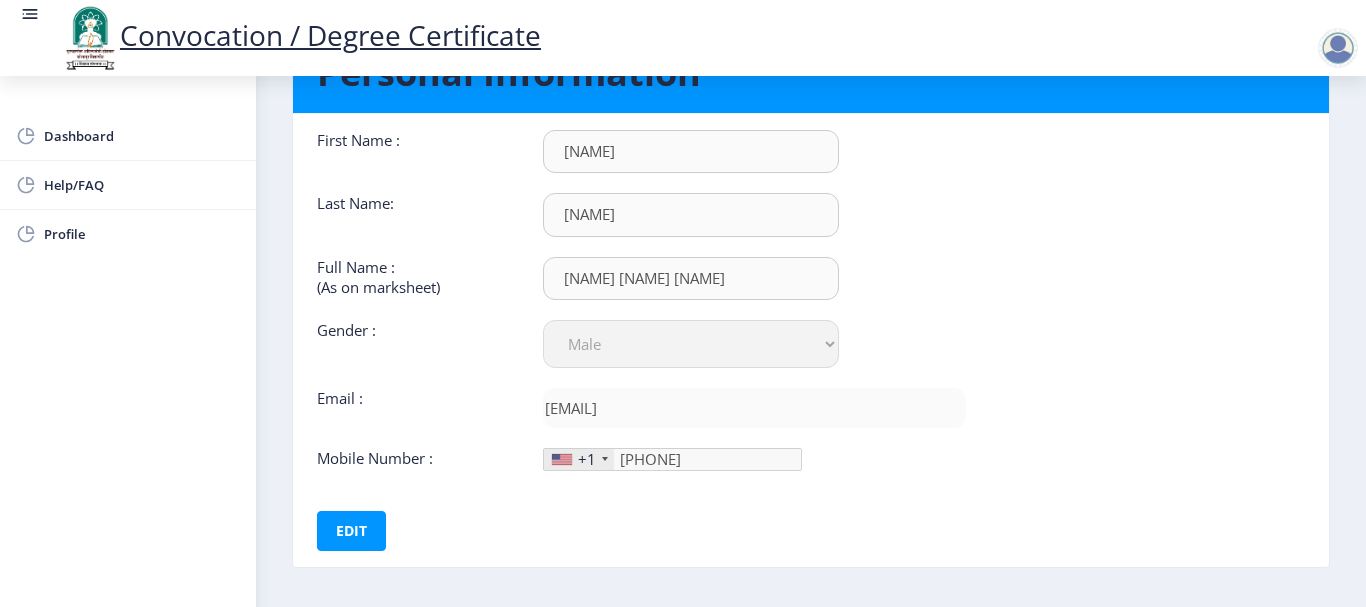 scroll, scrollTop: 184, scrollLeft: 0, axis: vertical 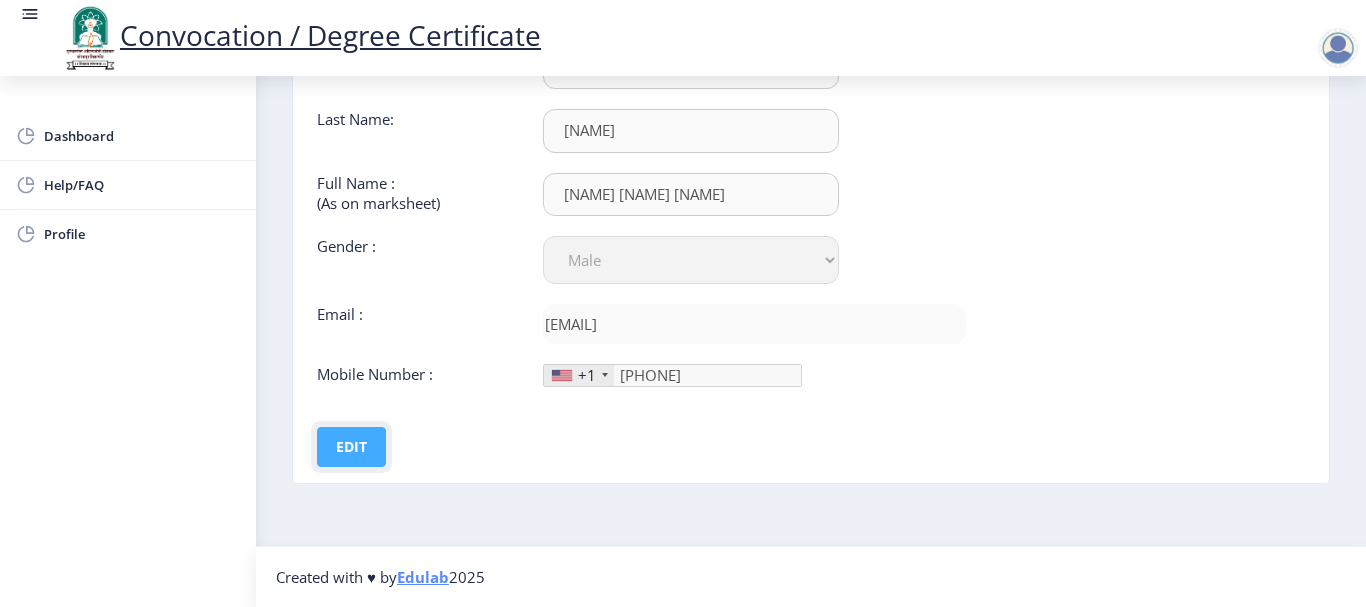 click on "Edit" 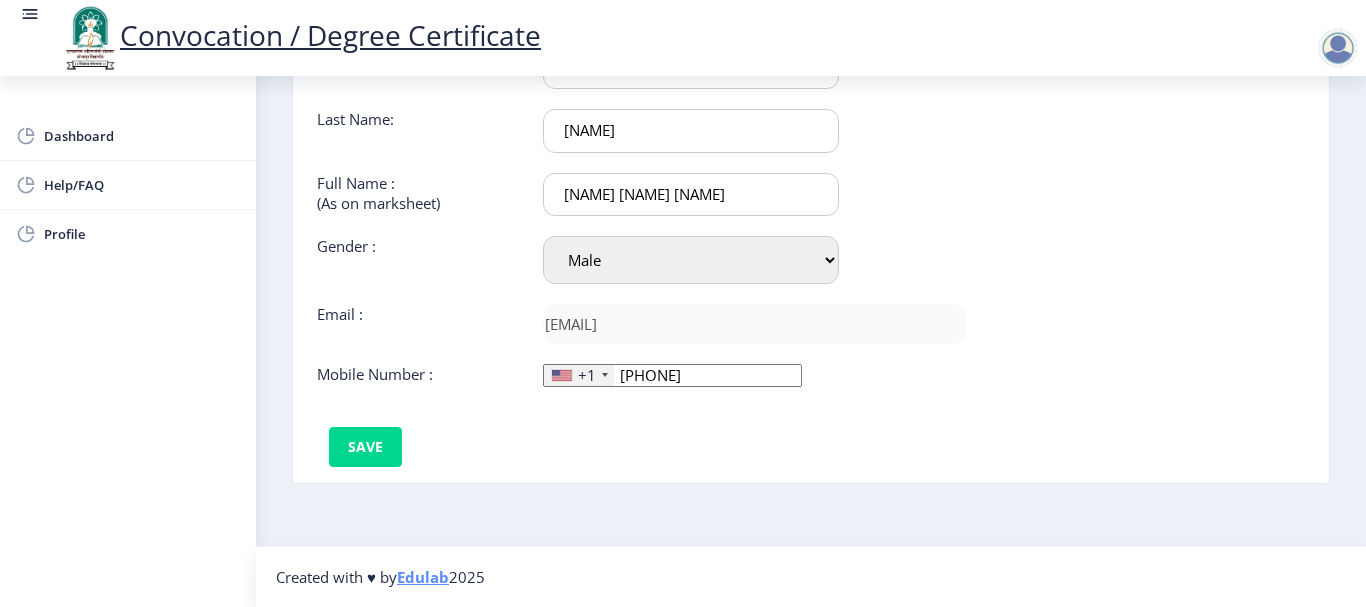 click on "[PHONE]" 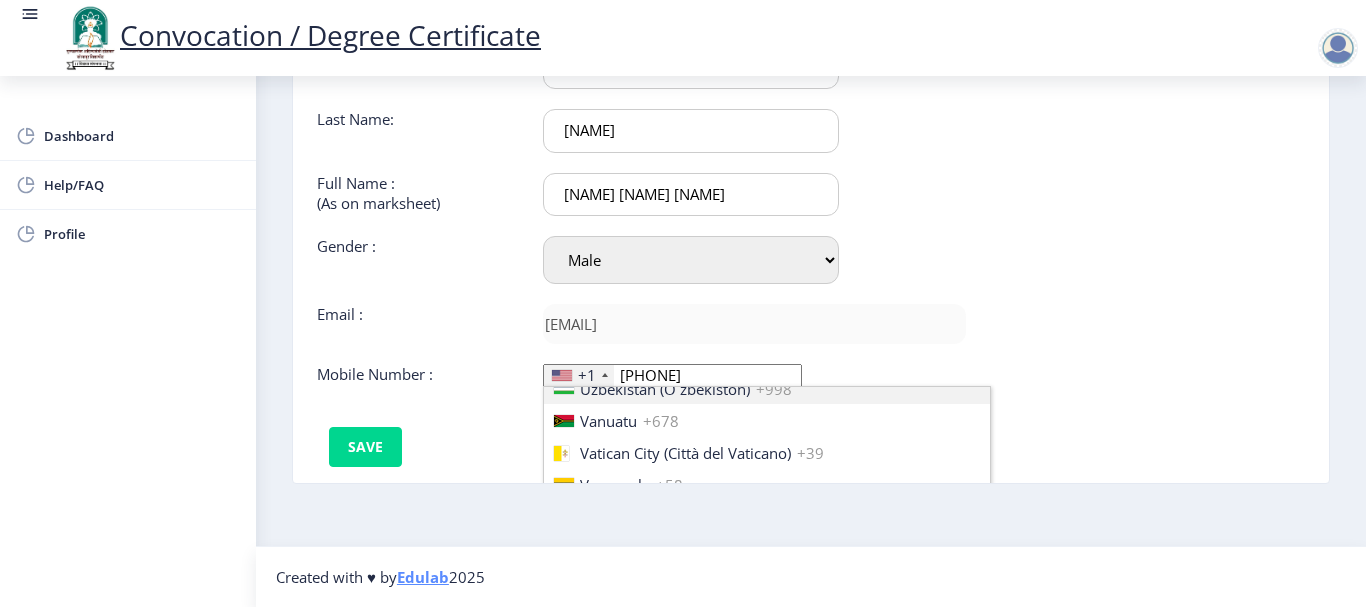 scroll, scrollTop: 7649, scrollLeft: 0, axis: vertical 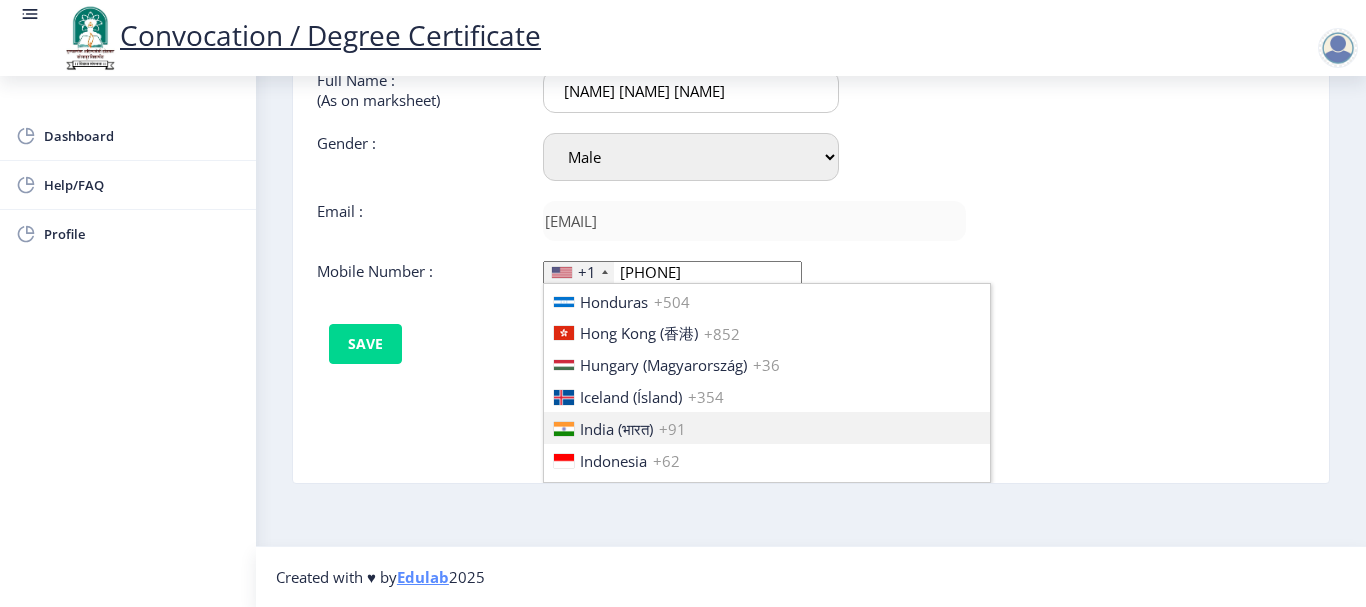click on "+91" at bounding box center [672, 429] 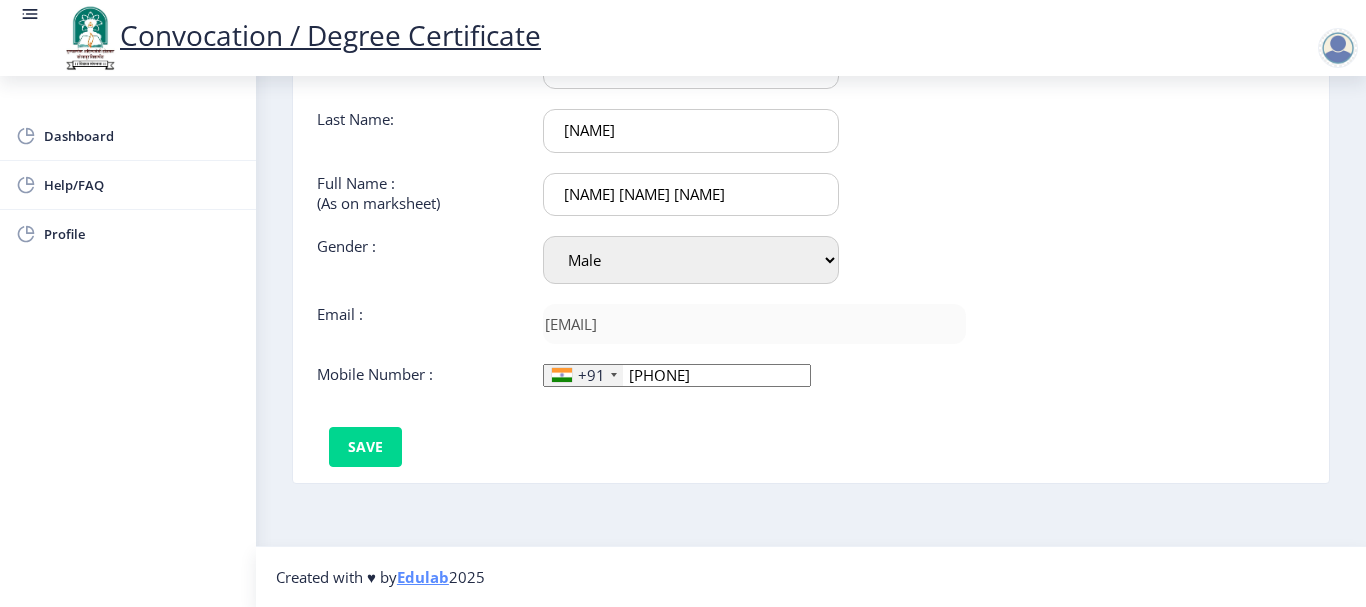 drag, startPoint x: 724, startPoint y: 378, endPoint x: 618, endPoint y: 384, distance: 106.16968 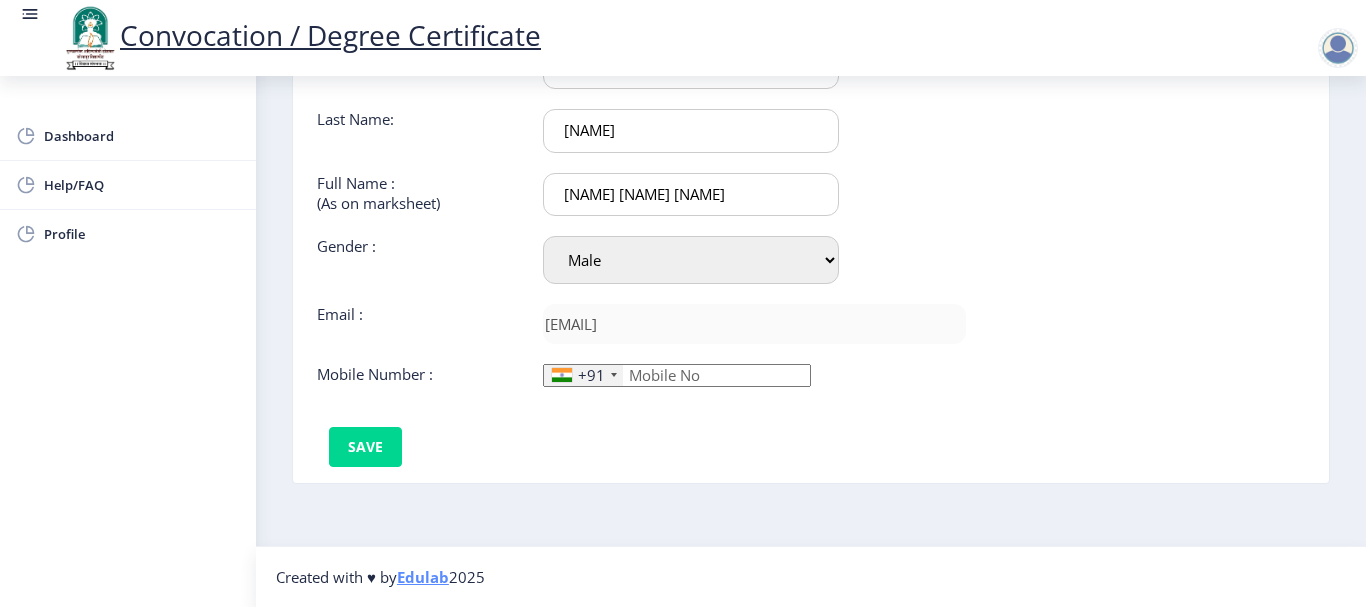 scroll, scrollTop: 182, scrollLeft: 0, axis: vertical 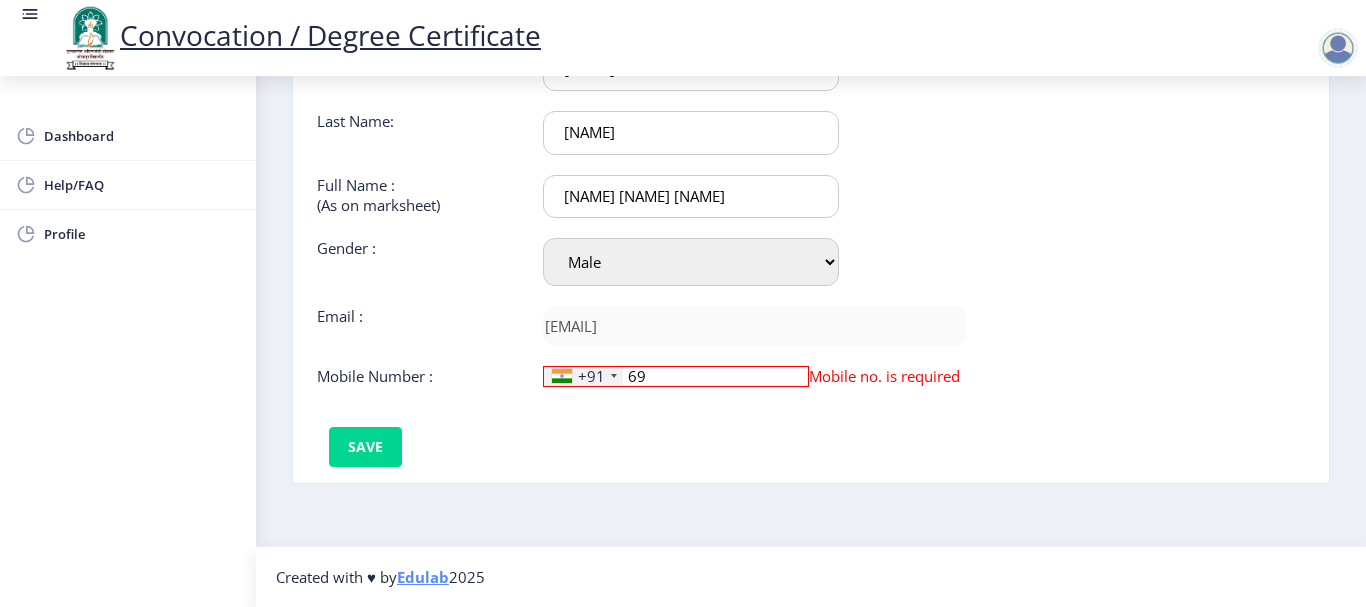 type on "6" 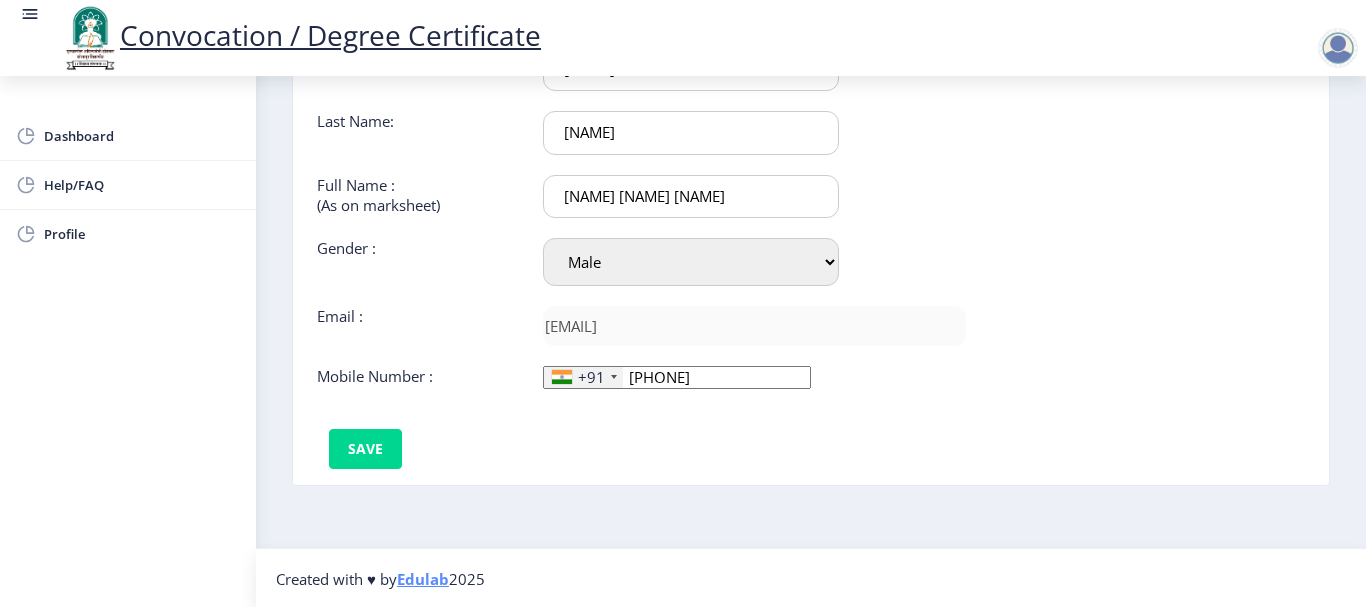 scroll, scrollTop: 184, scrollLeft: 0, axis: vertical 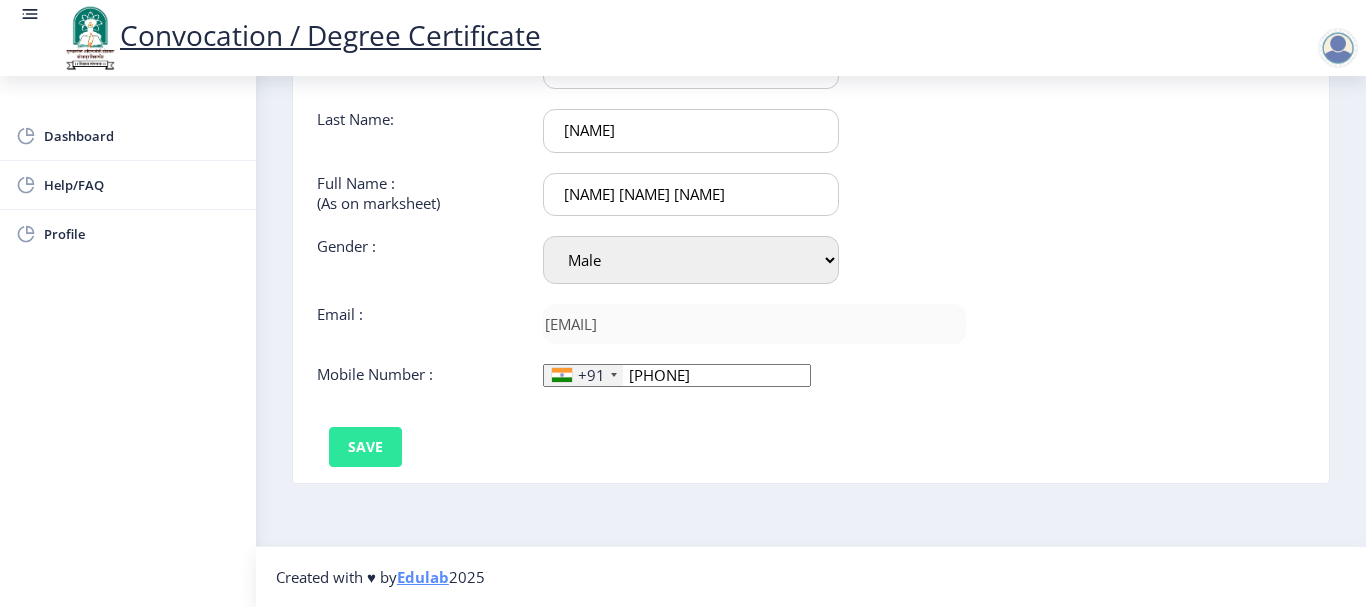 type on "[PHONE]" 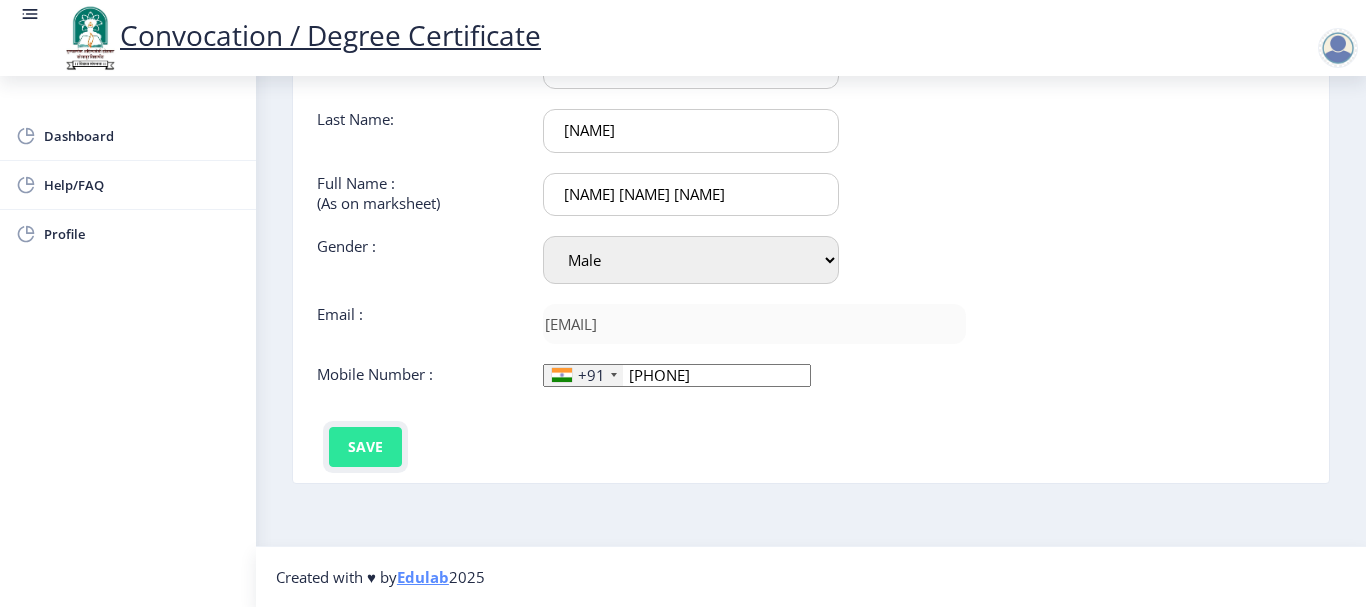 click on "Save" 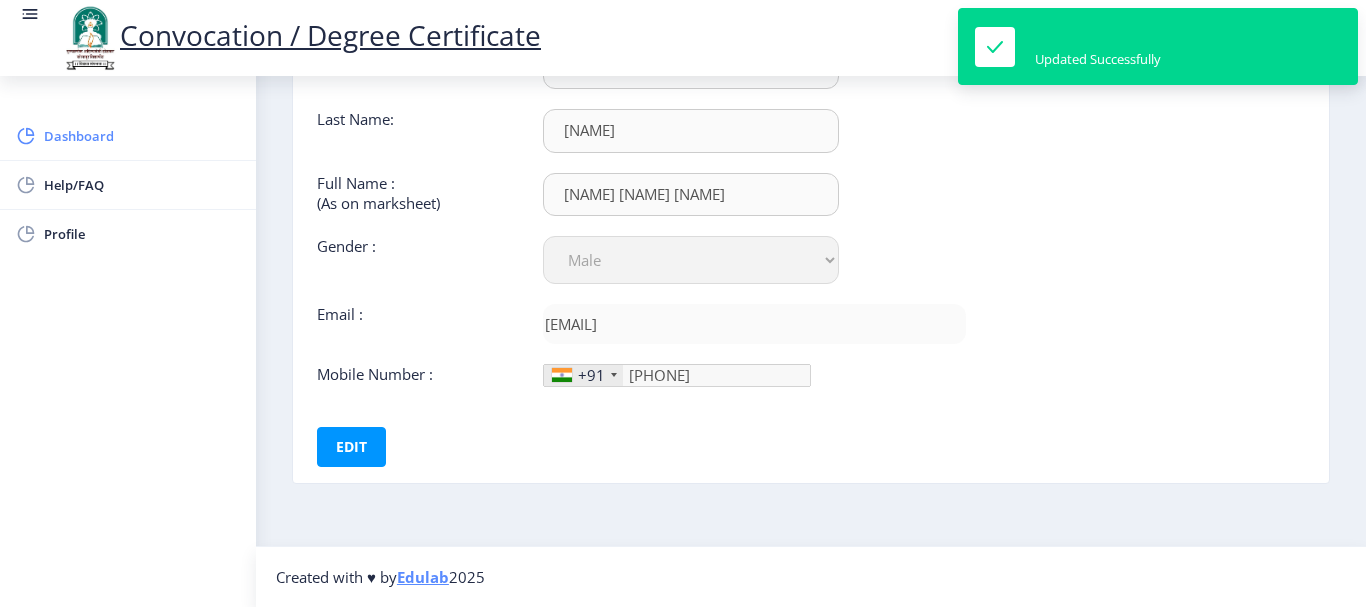 click on "Dashboard" 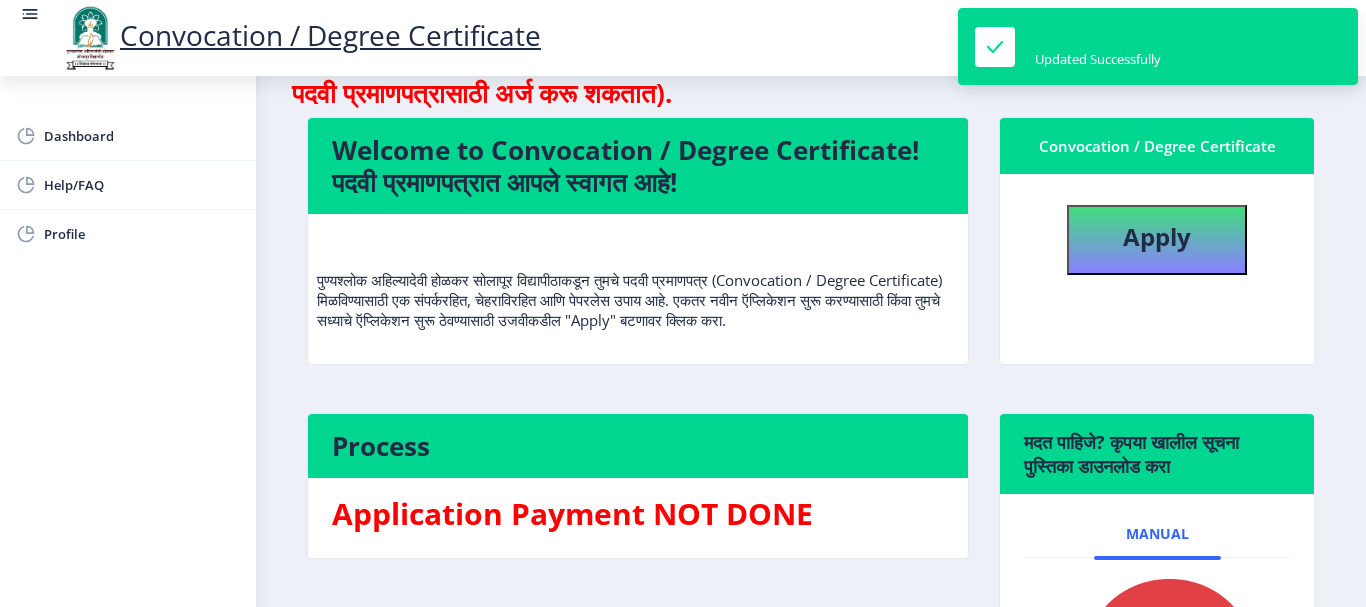 scroll, scrollTop: 100, scrollLeft: 0, axis: vertical 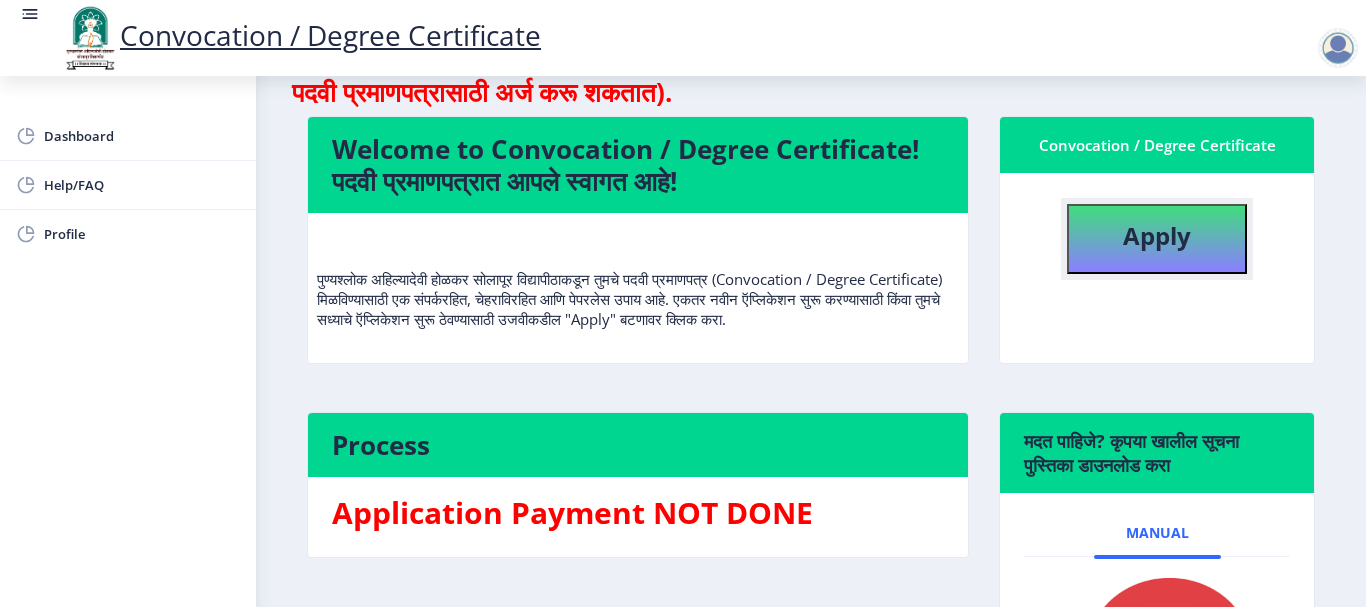 click on "Apply" 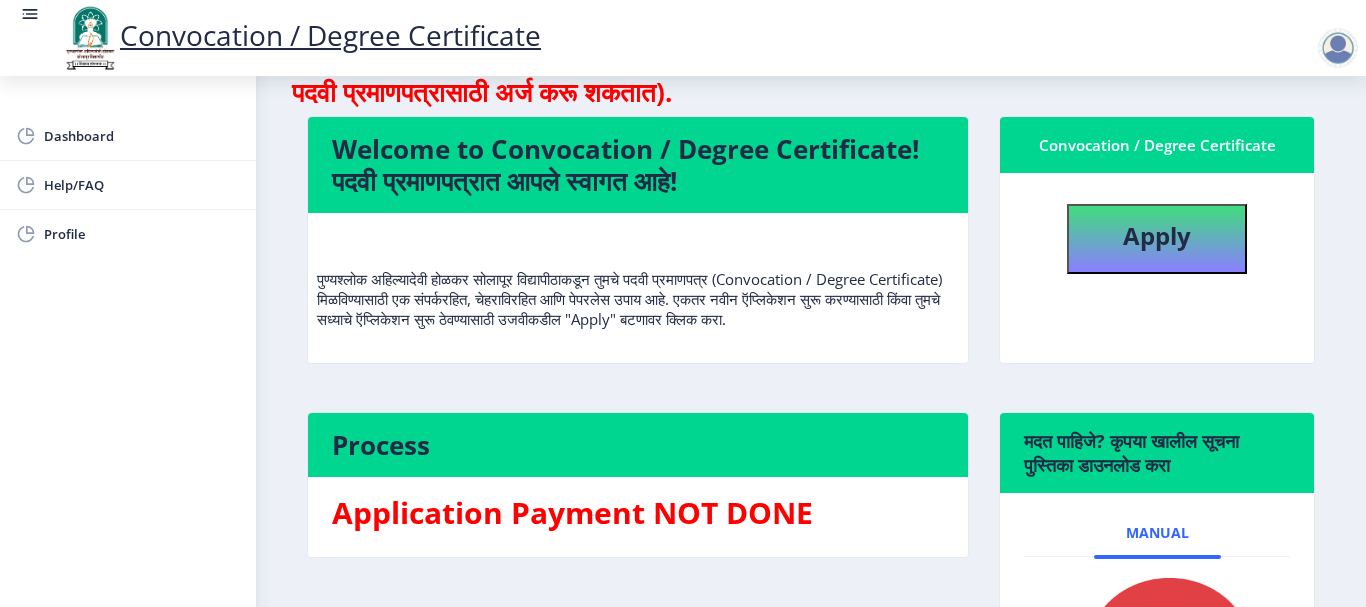 select 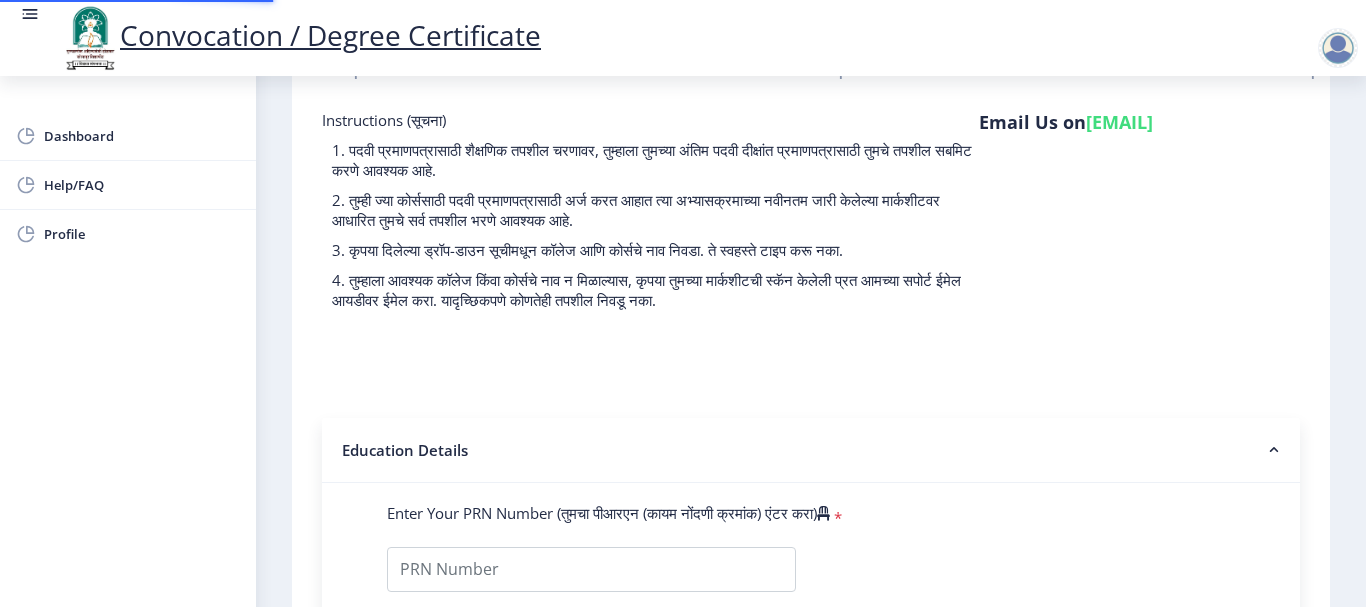 scroll, scrollTop: 0, scrollLeft: 0, axis: both 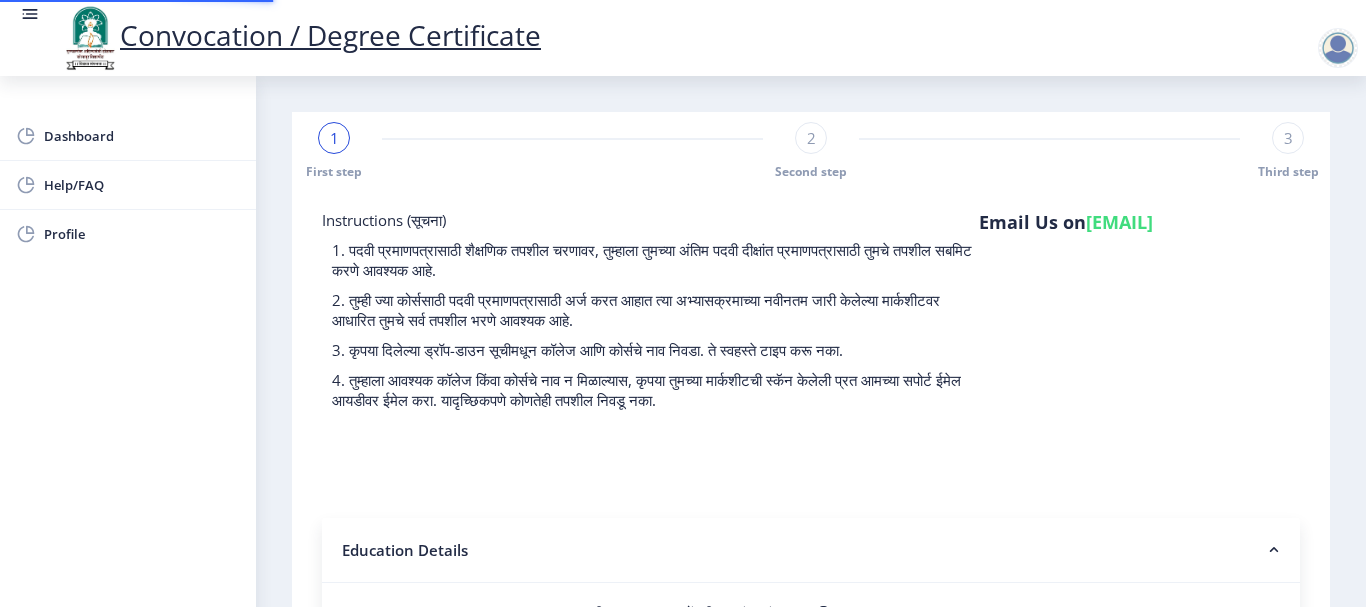 type on "[NUMBER]" 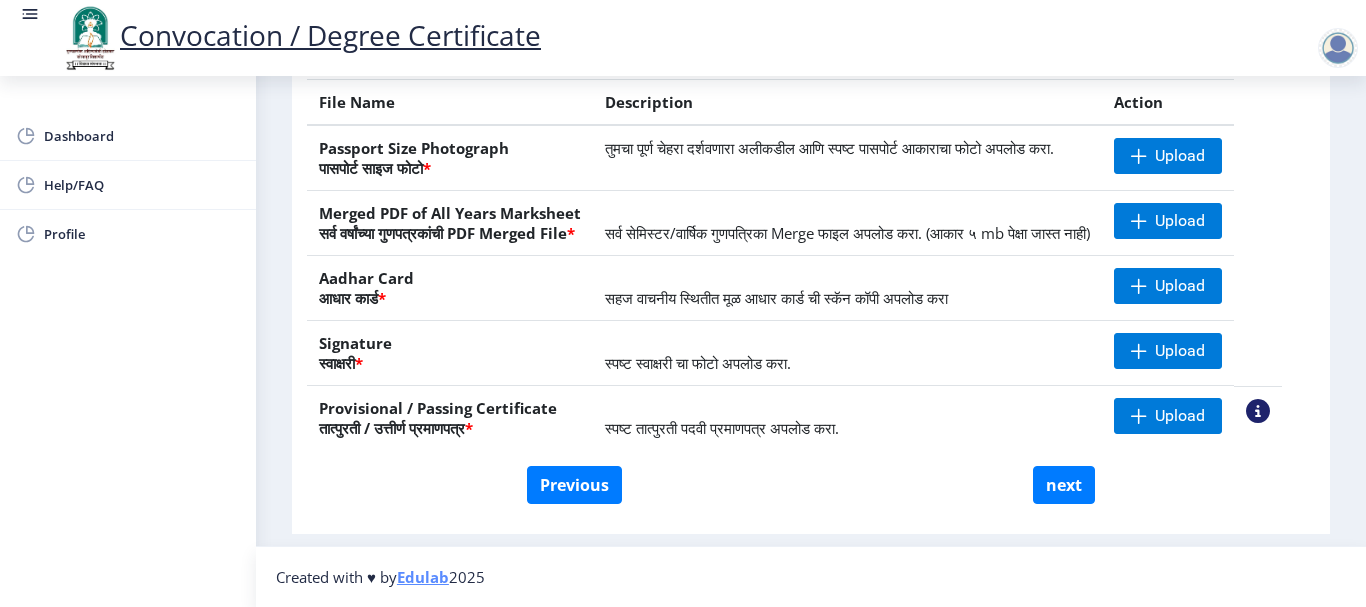 scroll, scrollTop: 403, scrollLeft: 0, axis: vertical 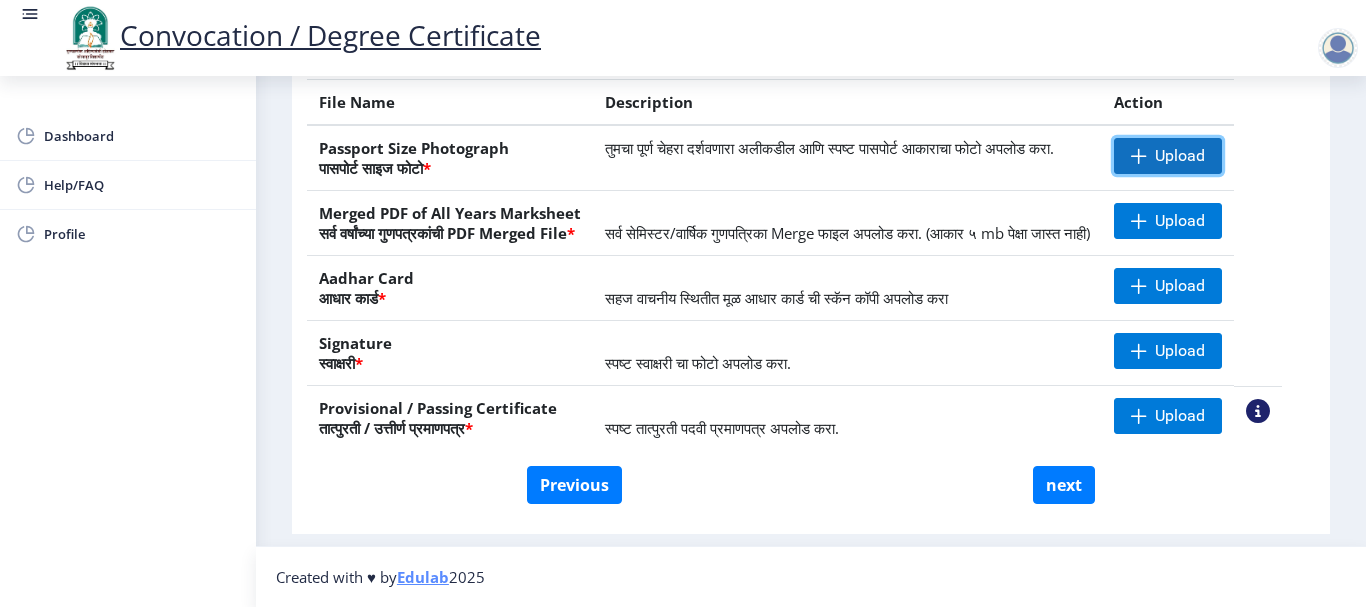 click on "Upload" 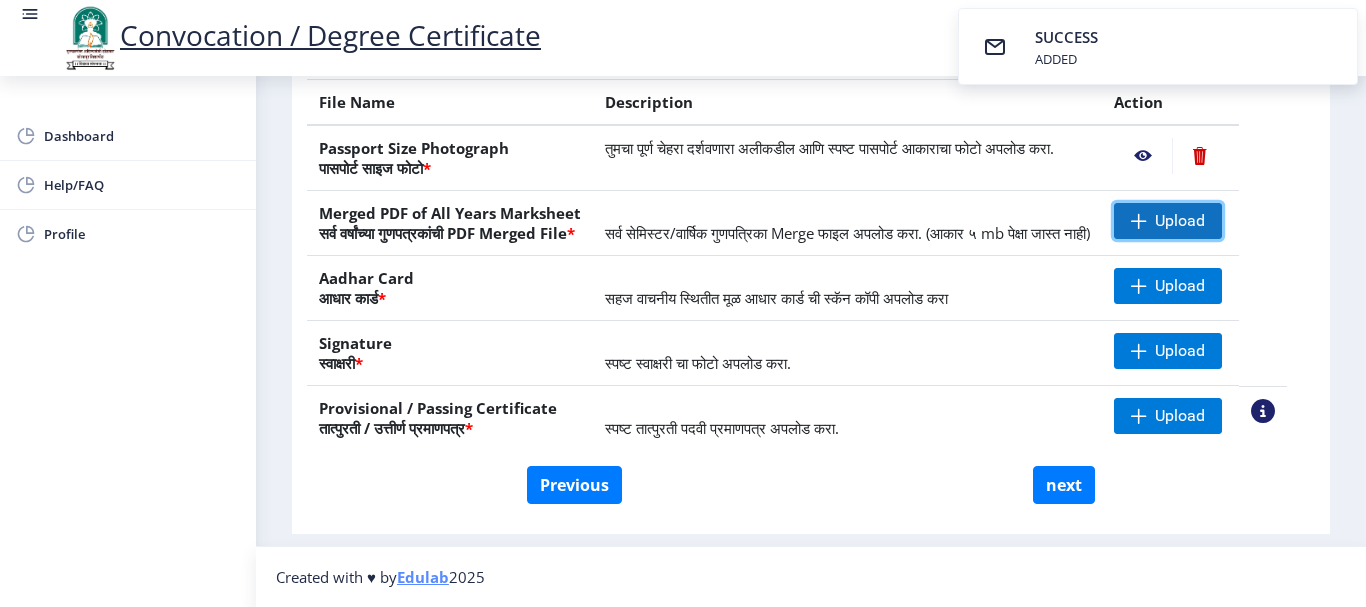 click on "Upload" 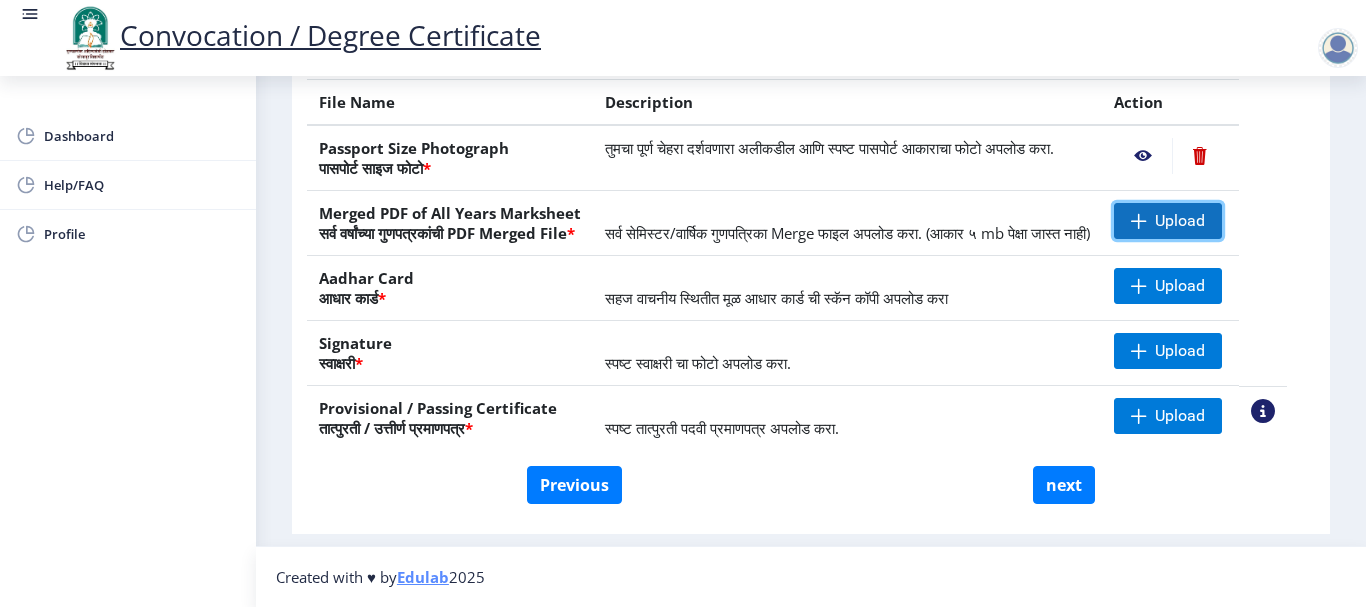 click on "Upload" 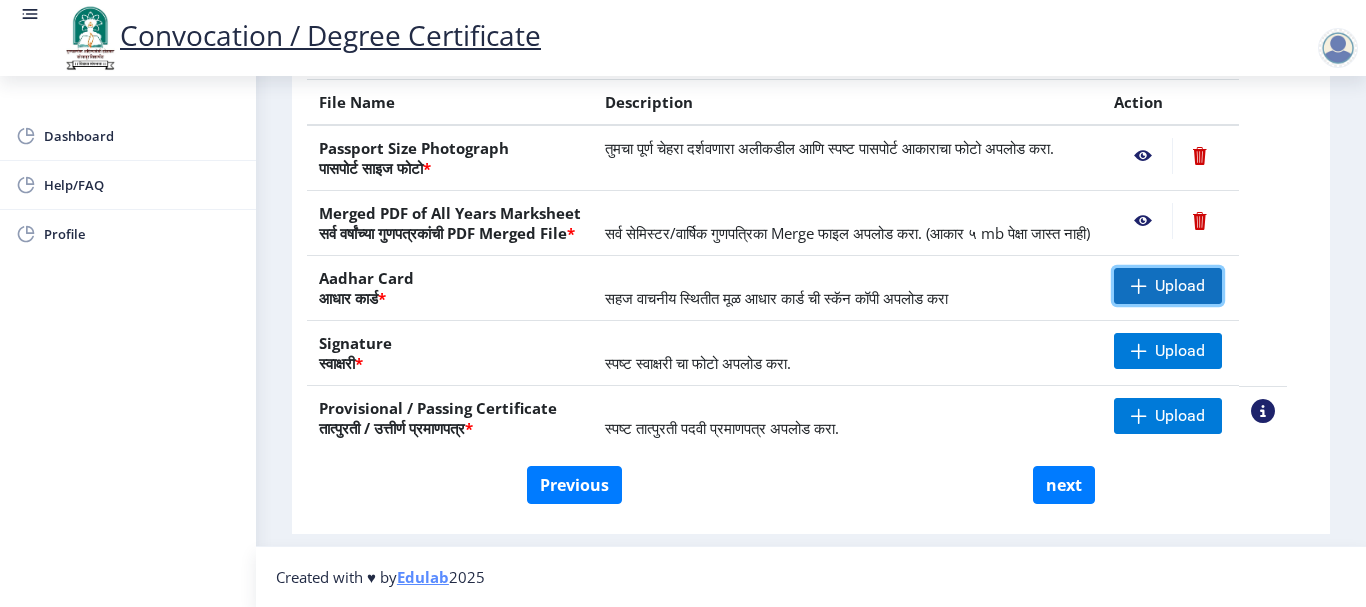 click on "Upload" 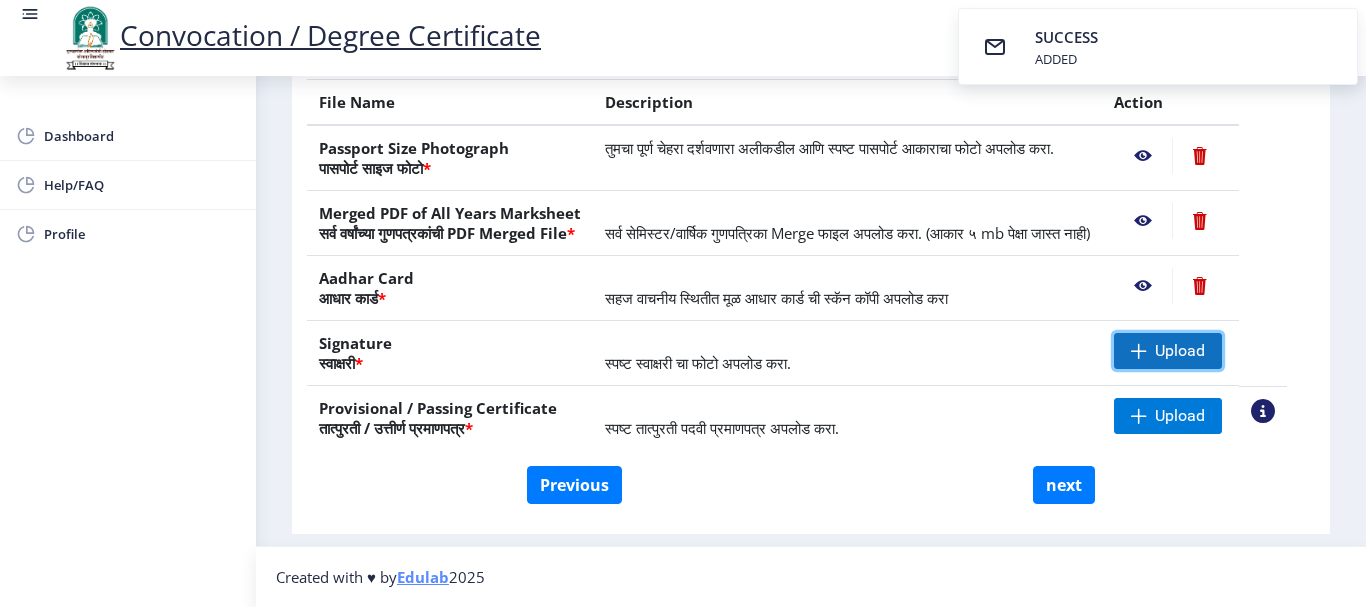 click on "Upload" 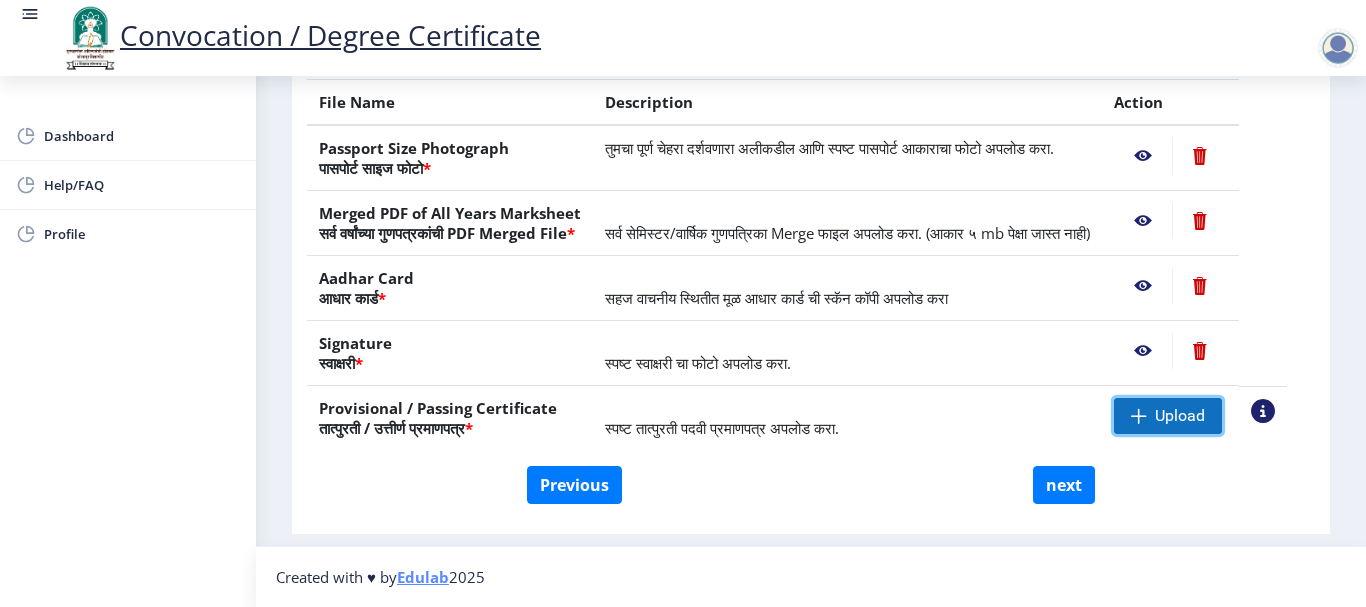 click on "Upload" 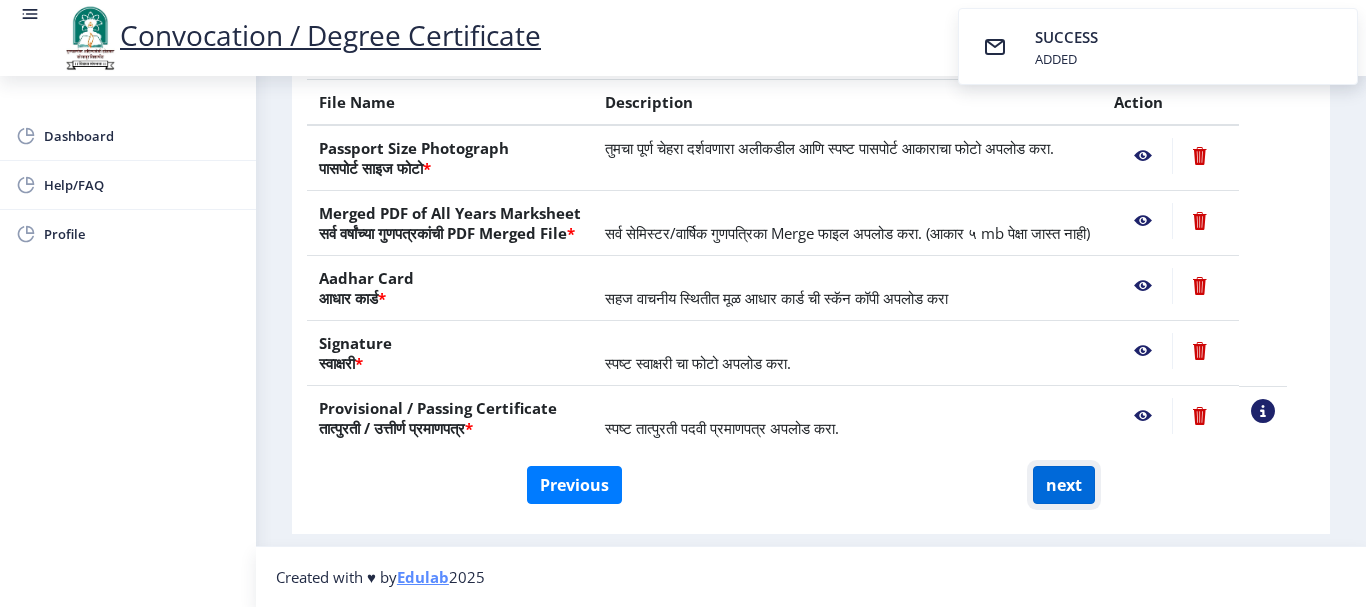click on "next" 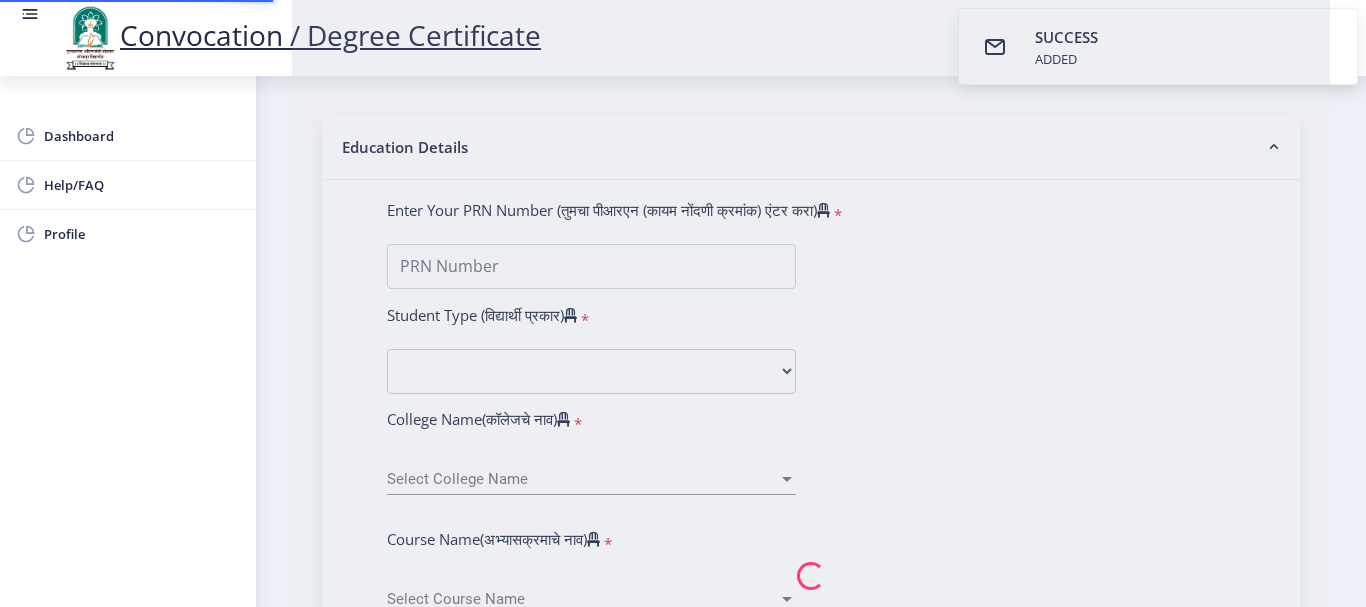 scroll, scrollTop: 0, scrollLeft: 0, axis: both 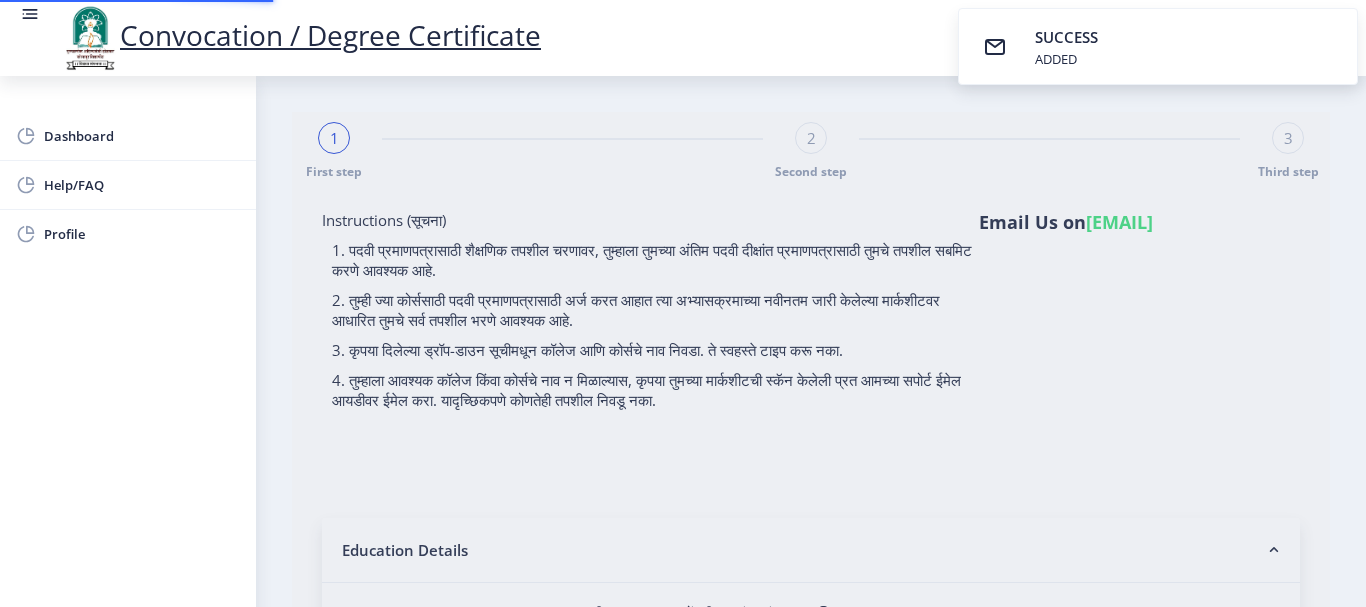 select 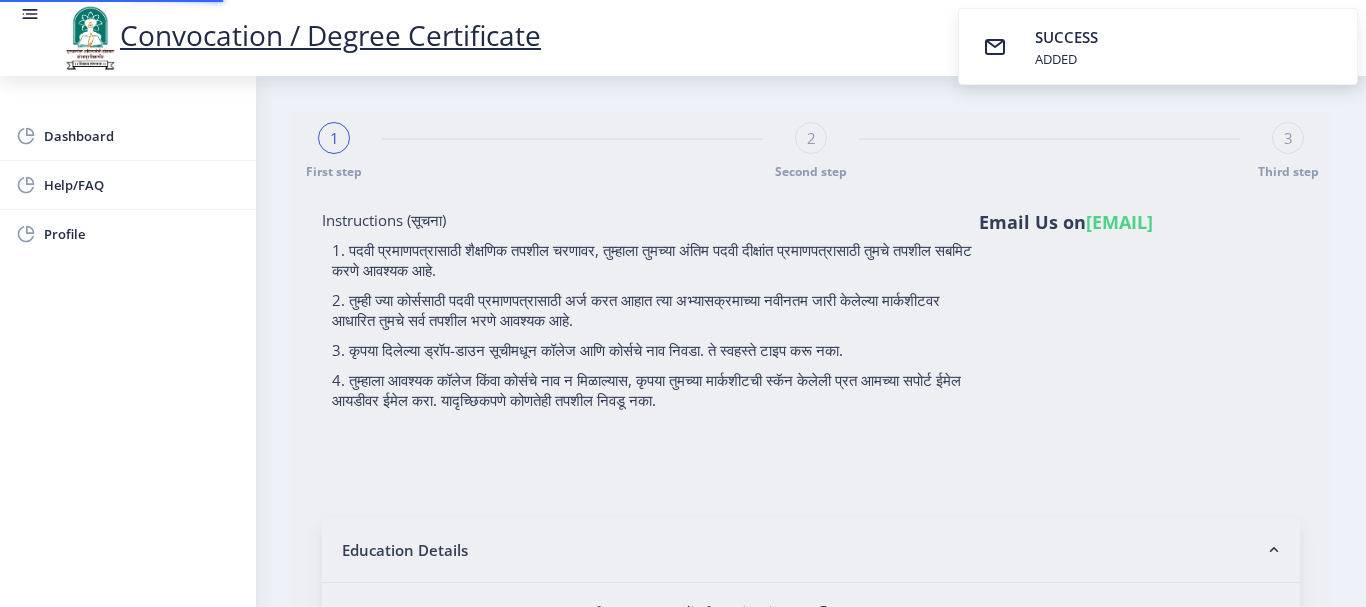 type on "[NAME] [NAME] [NAME]" 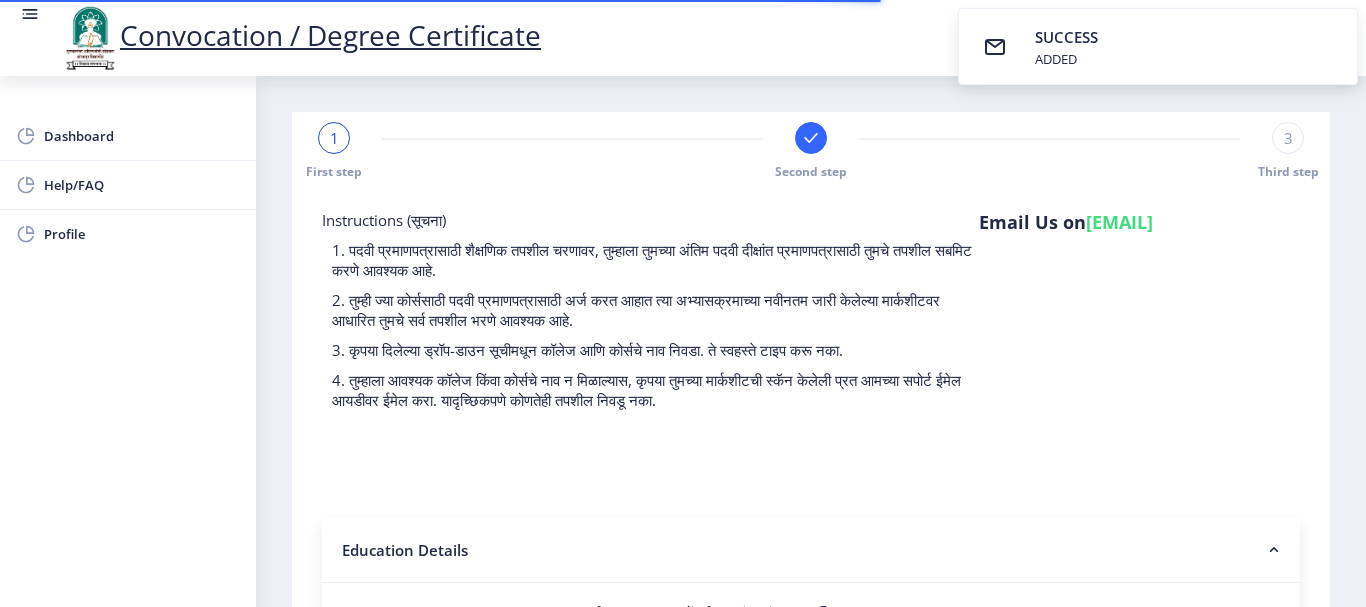 select 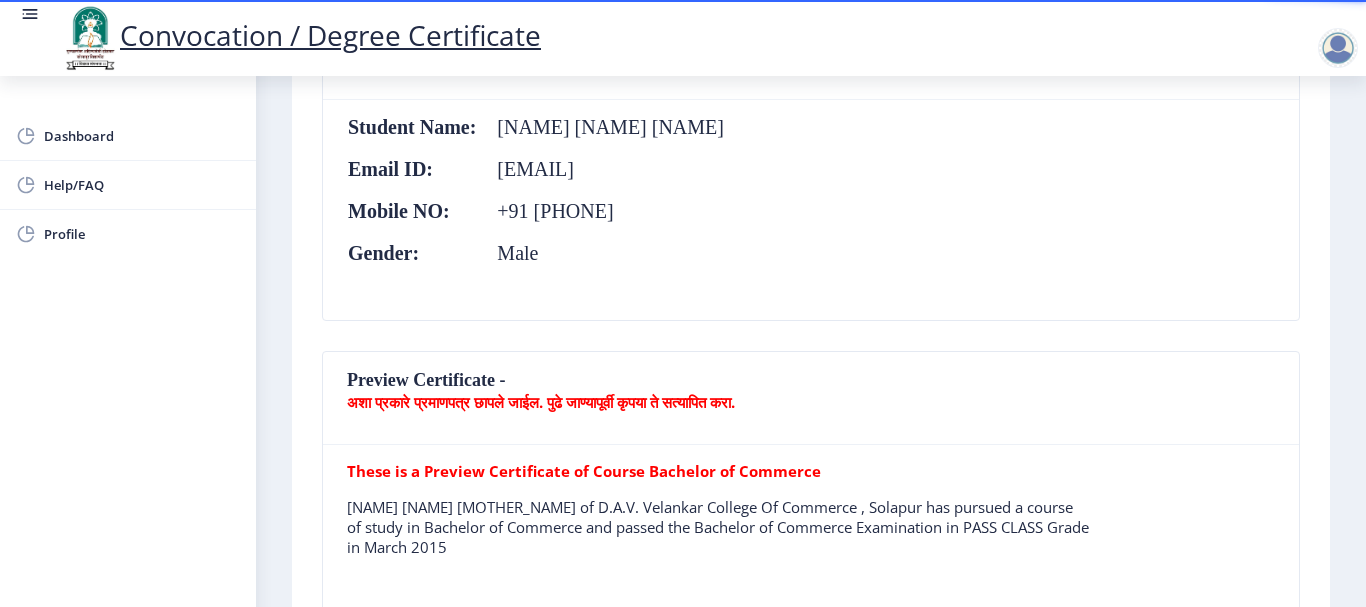 scroll, scrollTop: 343, scrollLeft: 0, axis: vertical 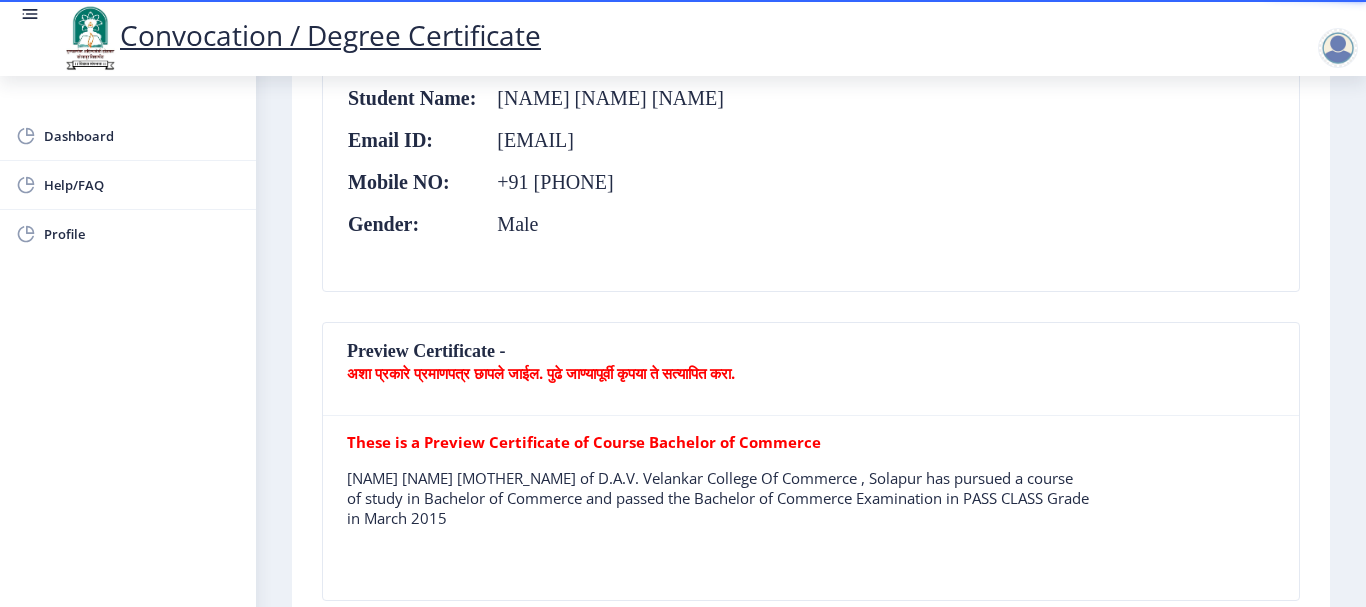 click on "Preview Certificate -  अशा प्रकारे प्रमाणपत्र छापले जाईल. पुढे जाण्यापूर्वी कृपया ते सत्यापित करा." 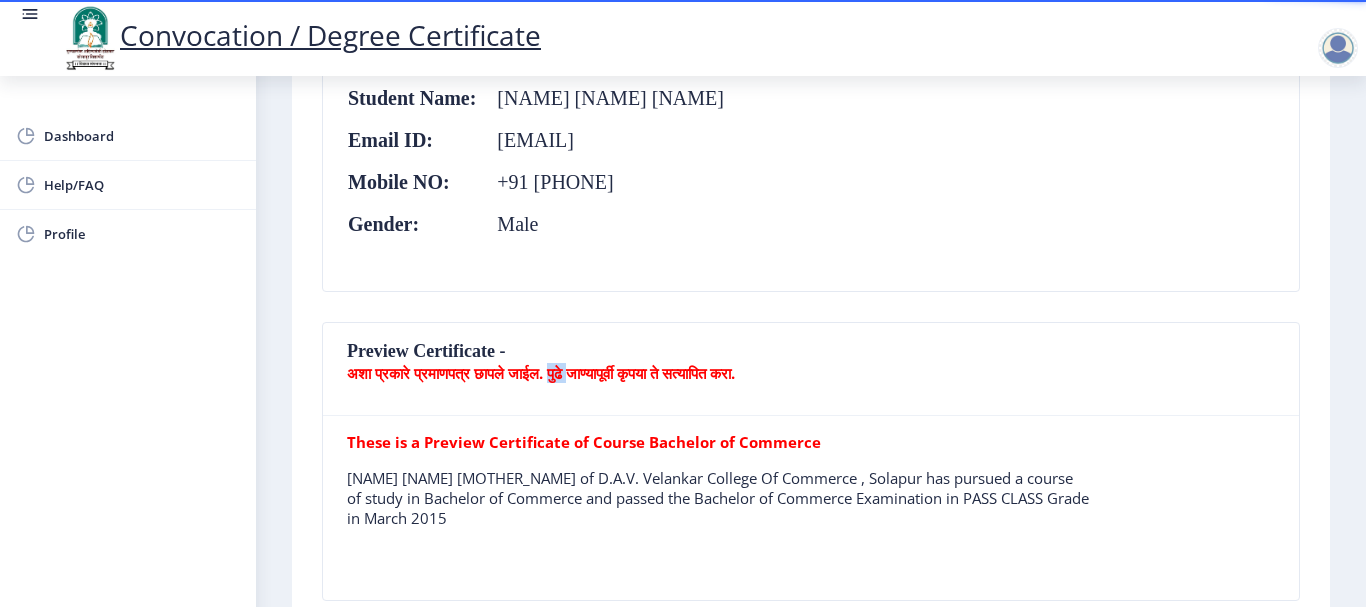 click on "अशा प्रकारे प्रमाणपत्र छापले जाईल. पुढे जाण्यापूर्वी कृपया ते सत्यापित करा." 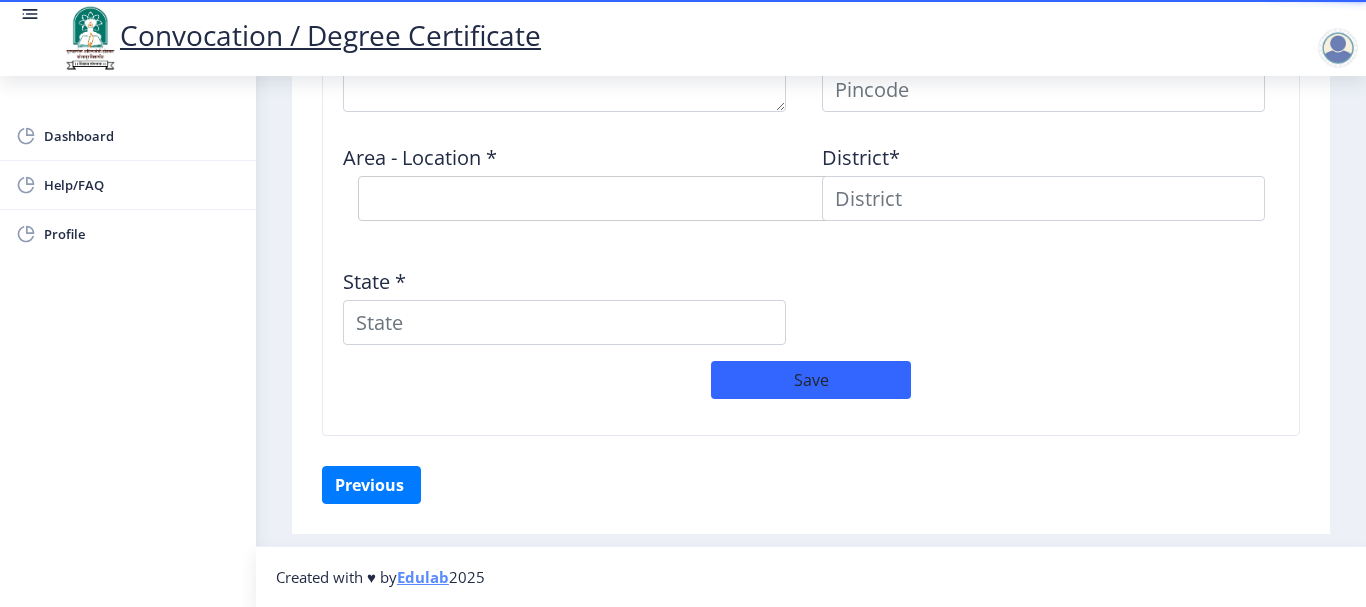 scroll, scrollTop: 1543, scrollLeft: 0, axis: vertical 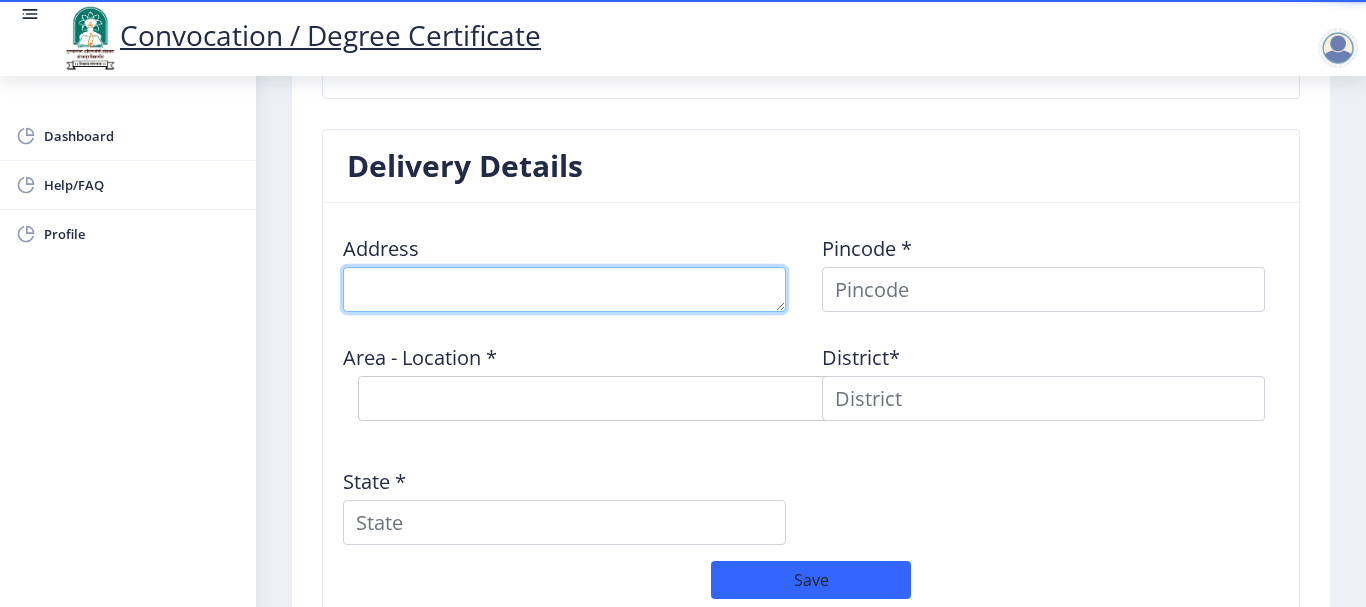 click at bounding box center (564, 289) 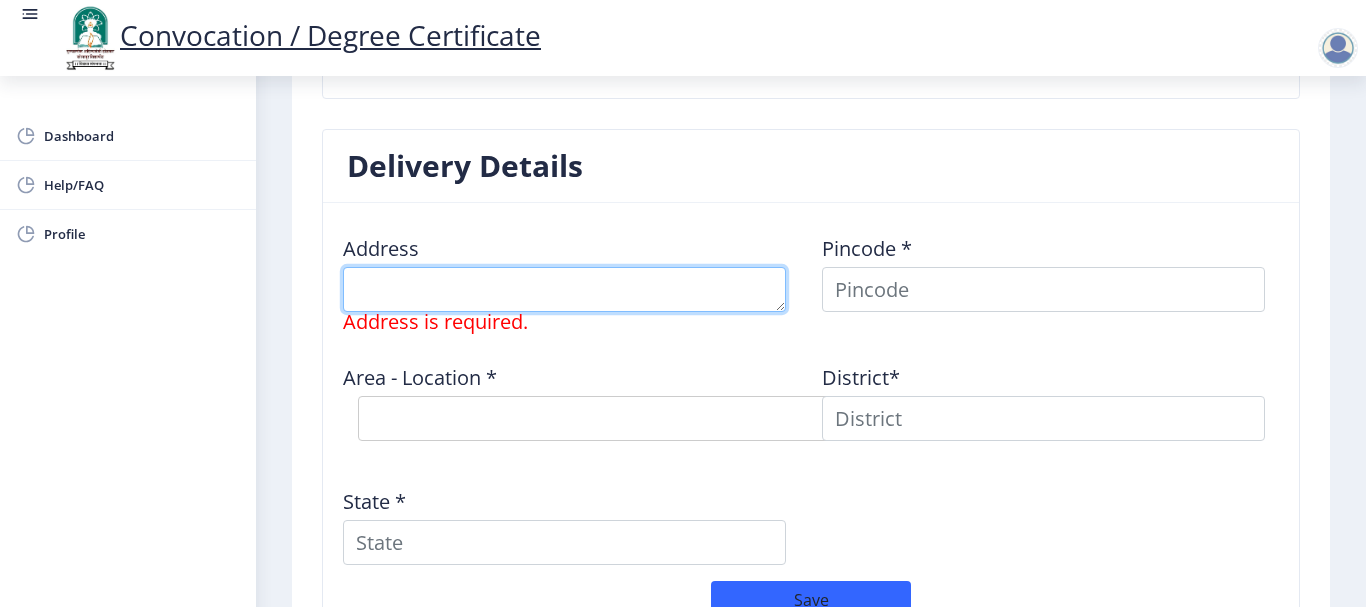 click at bounding box center (564, 289) 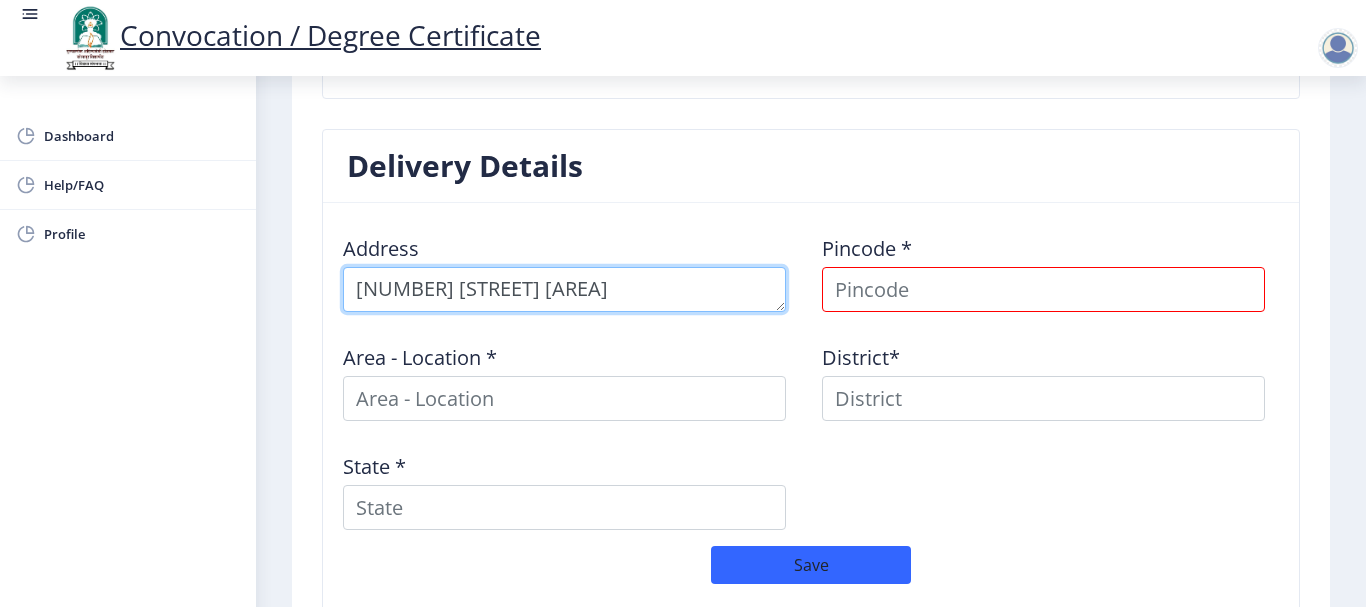 type on "[NUMBER] [STREET] [AREA]" 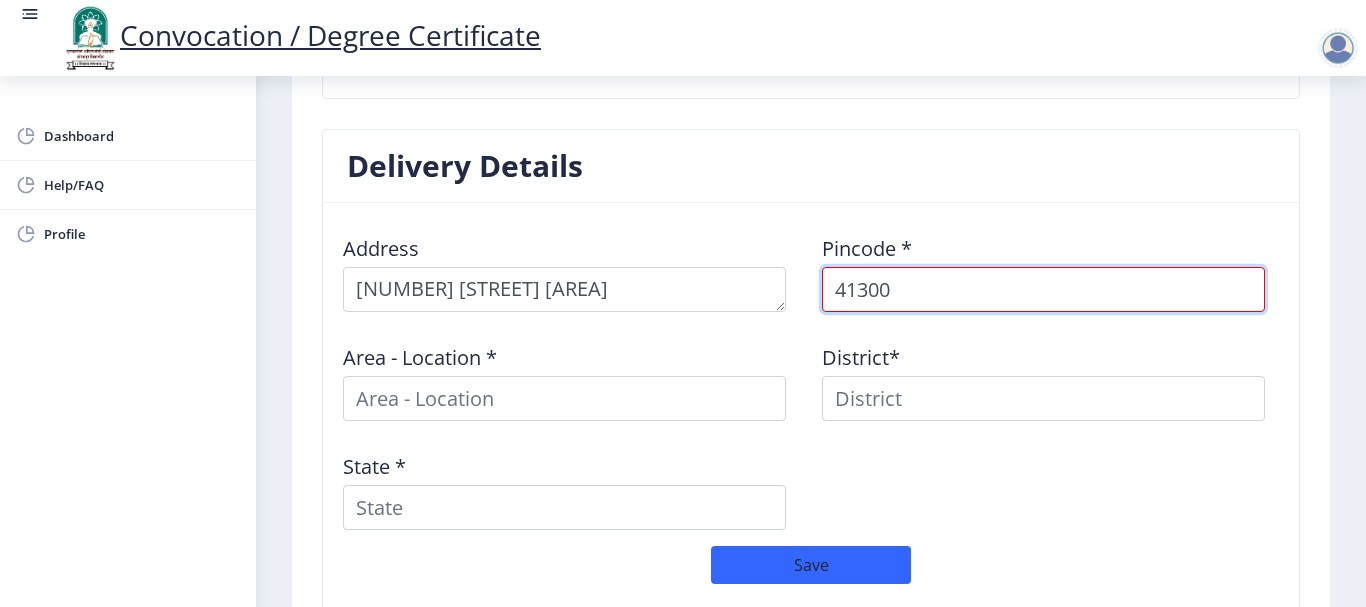 type on "[POSTAL_CODE]" 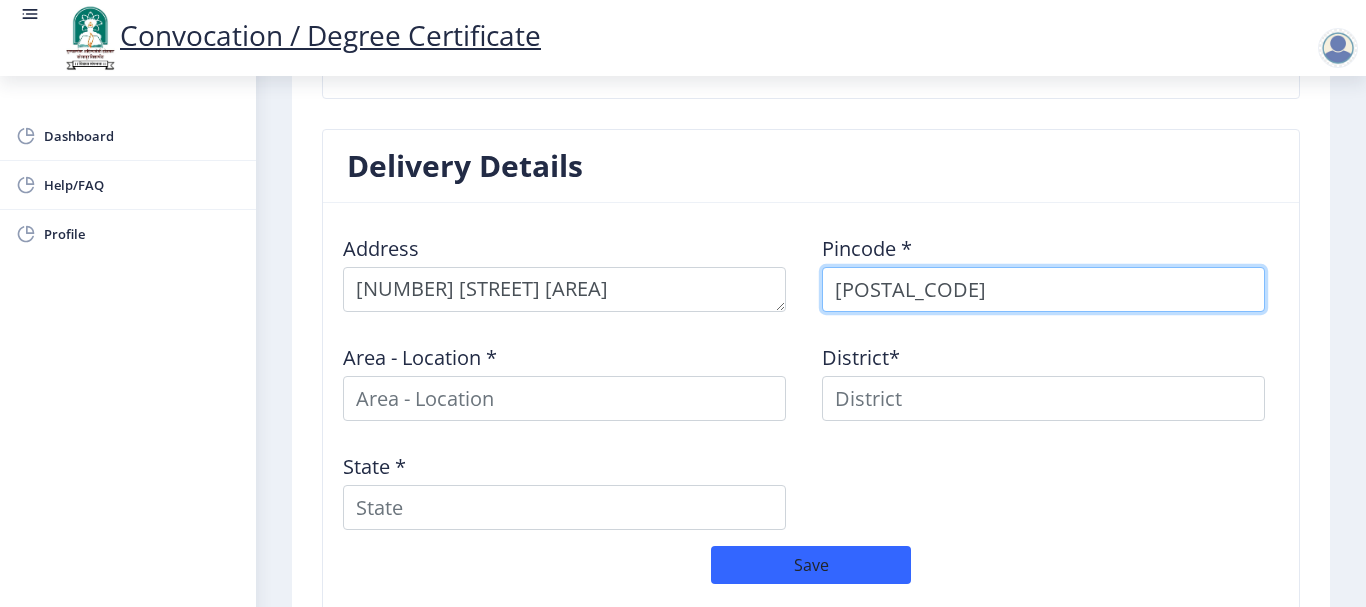 select 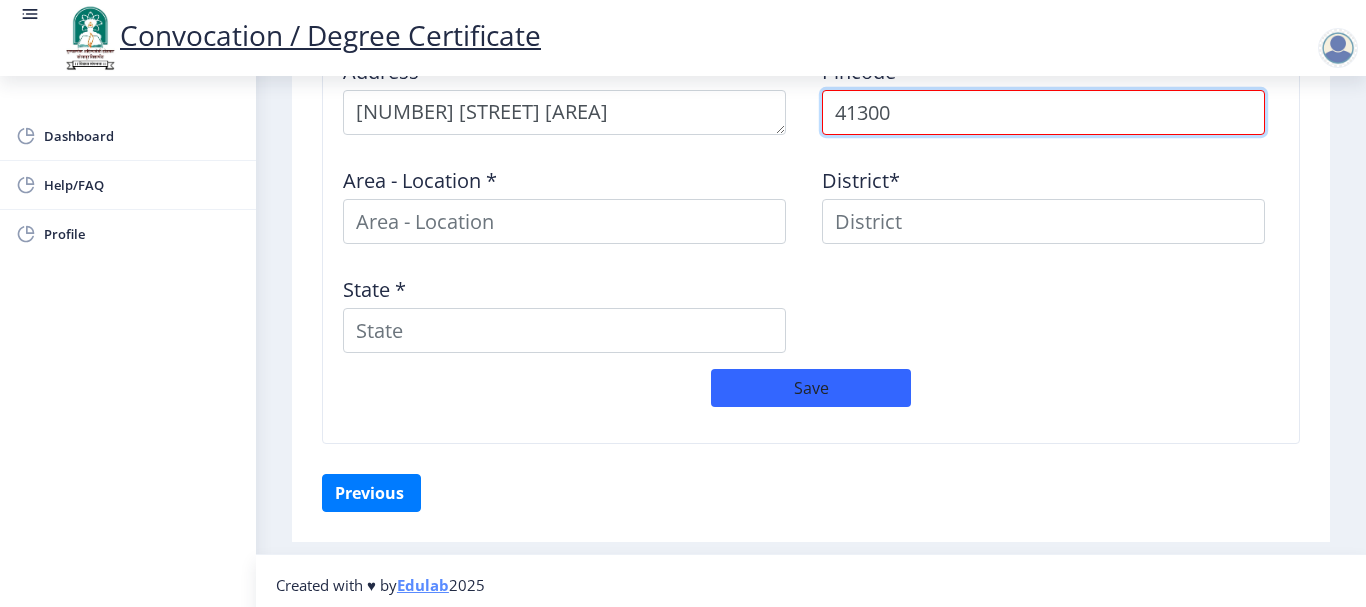 scroll, scrollTop: 1728, scrollLeft: 0, axis: vertical 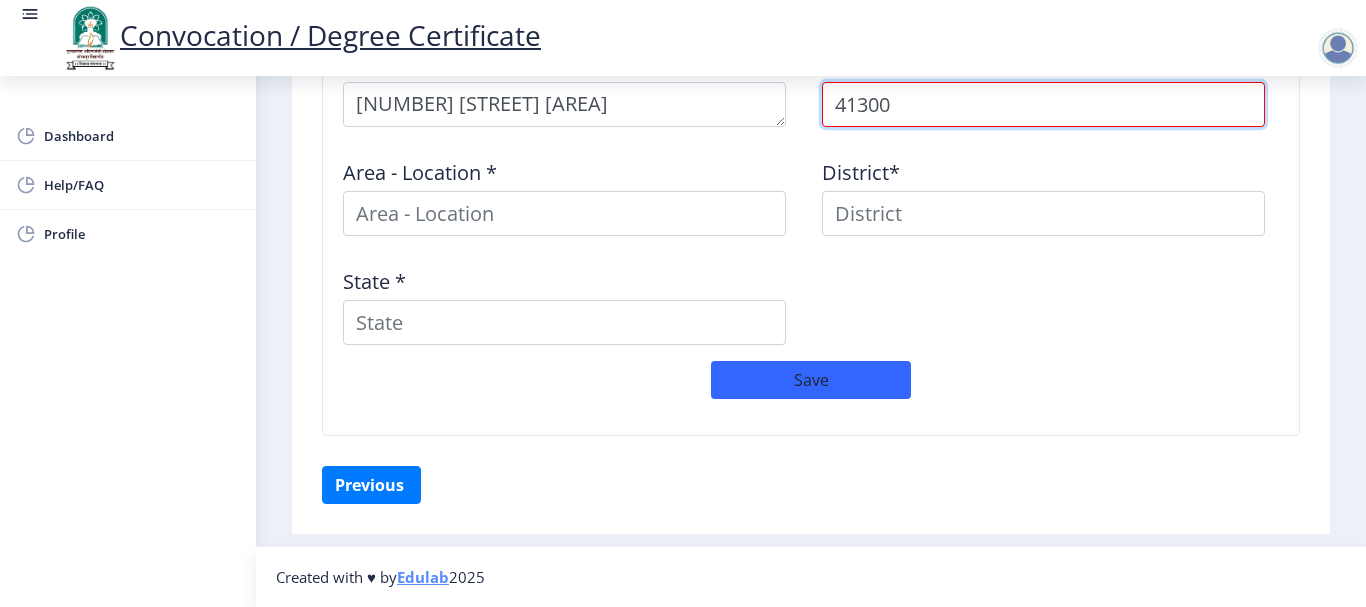 type on "[POSTAL_CODE]" 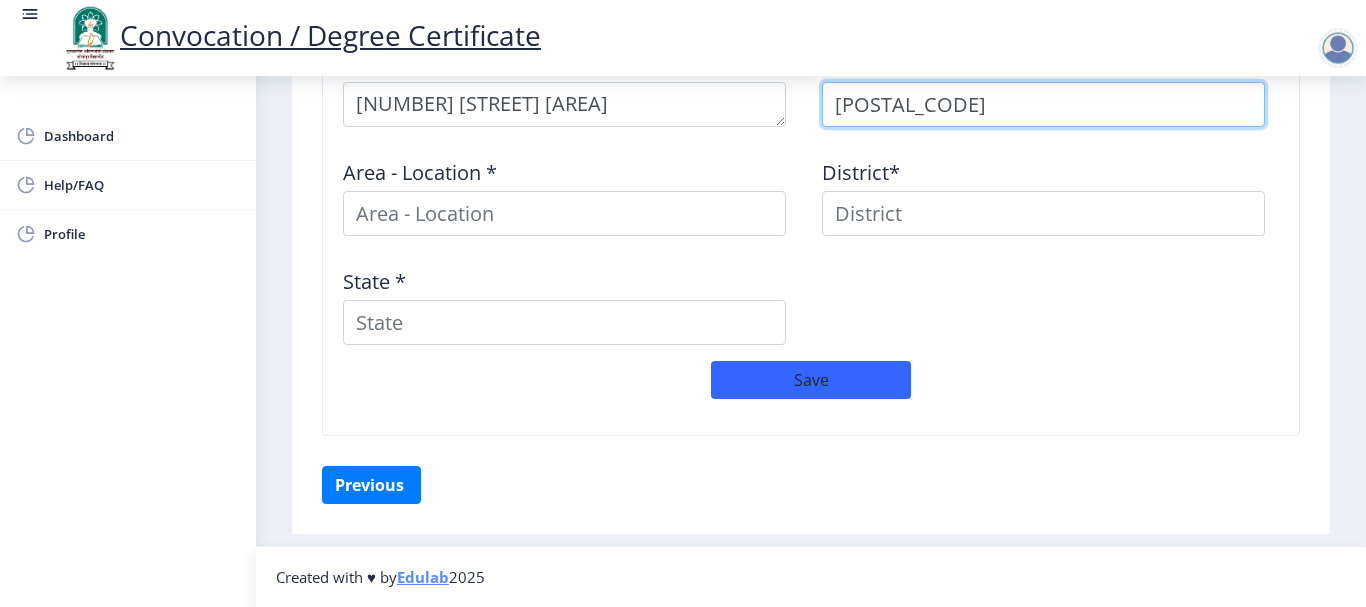 select 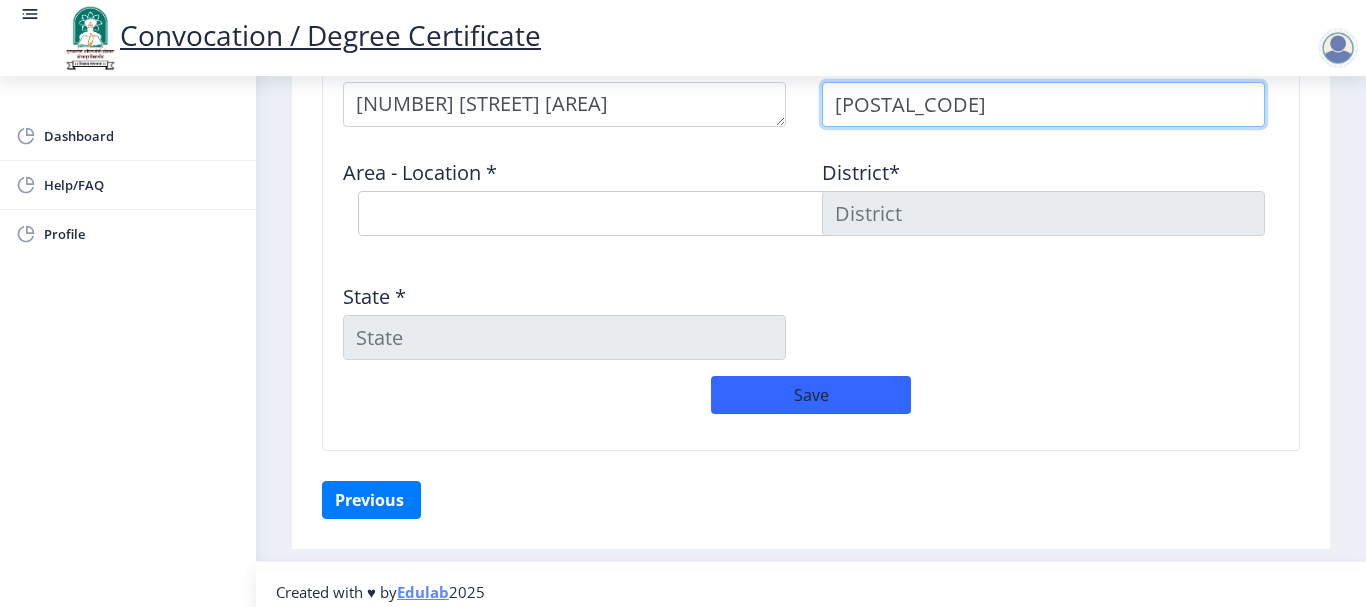 type on "[POSTAL_CODE]" 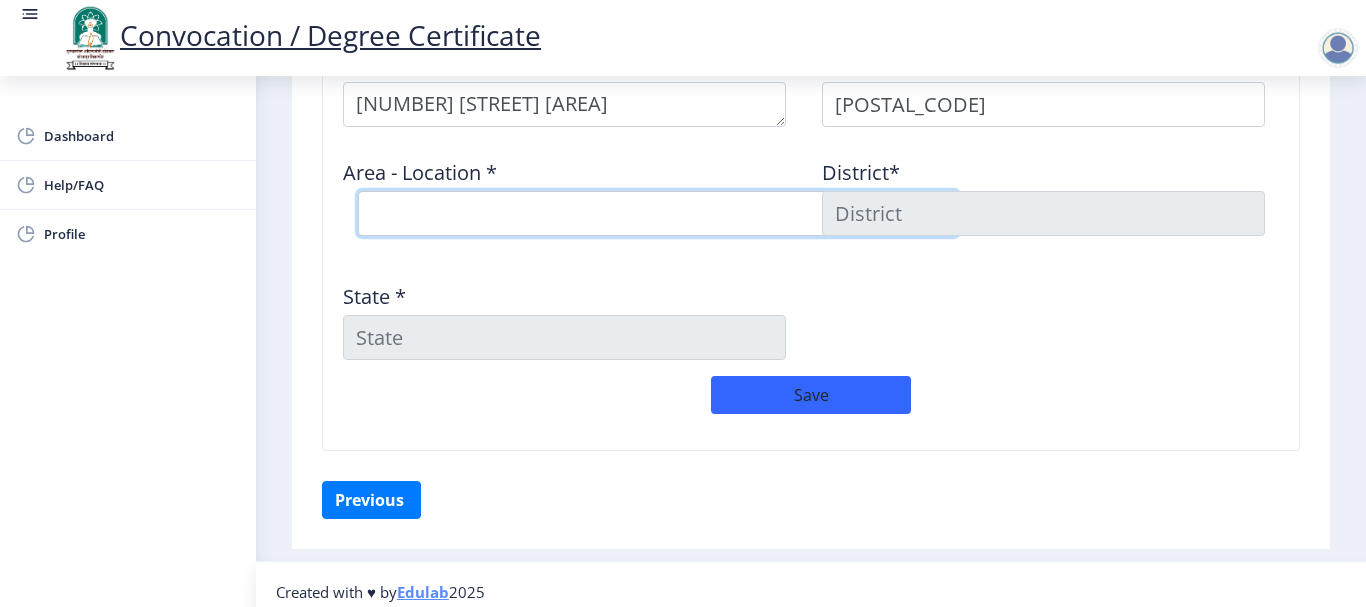 click on "Select Area Location [AREA] [POST_OFFICE] [AREA] [POST_OFFICE] [AREA] [POST_OFFICE]" at bounding box center (658, 213) 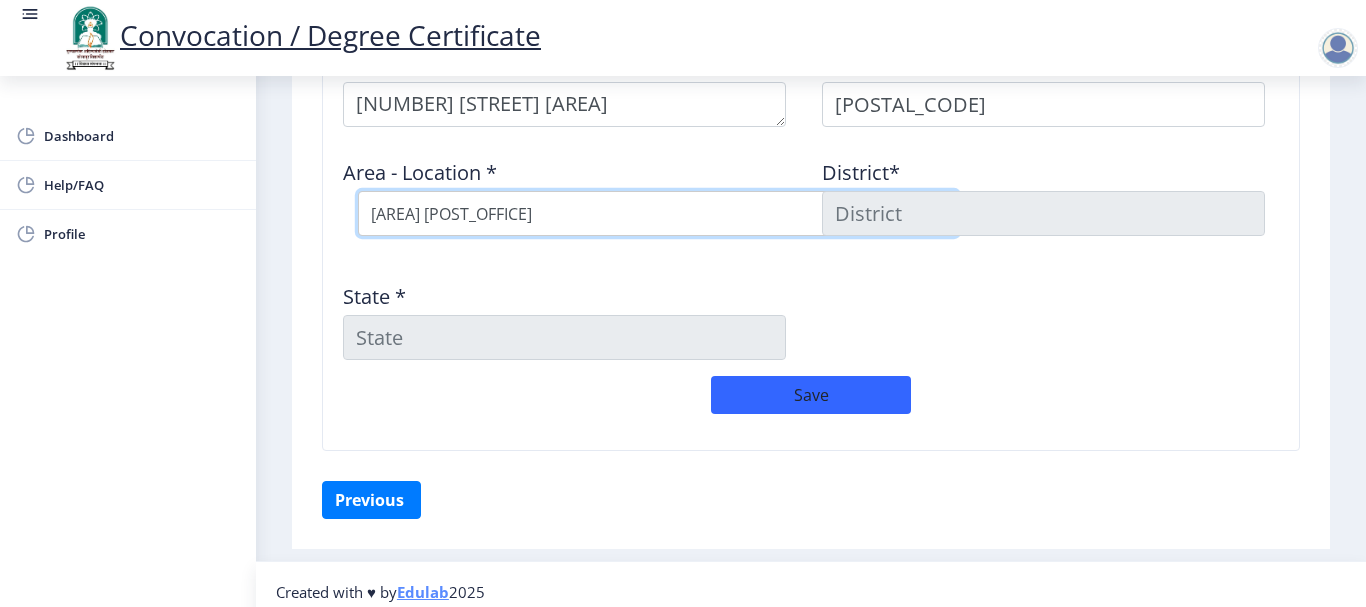 click on "Select Area Location [AREA] [POST_OFFICE] [AREA] [POST_OFFICE] [AREA] [POST_OFFICE]" at bounding box center [658, 213] 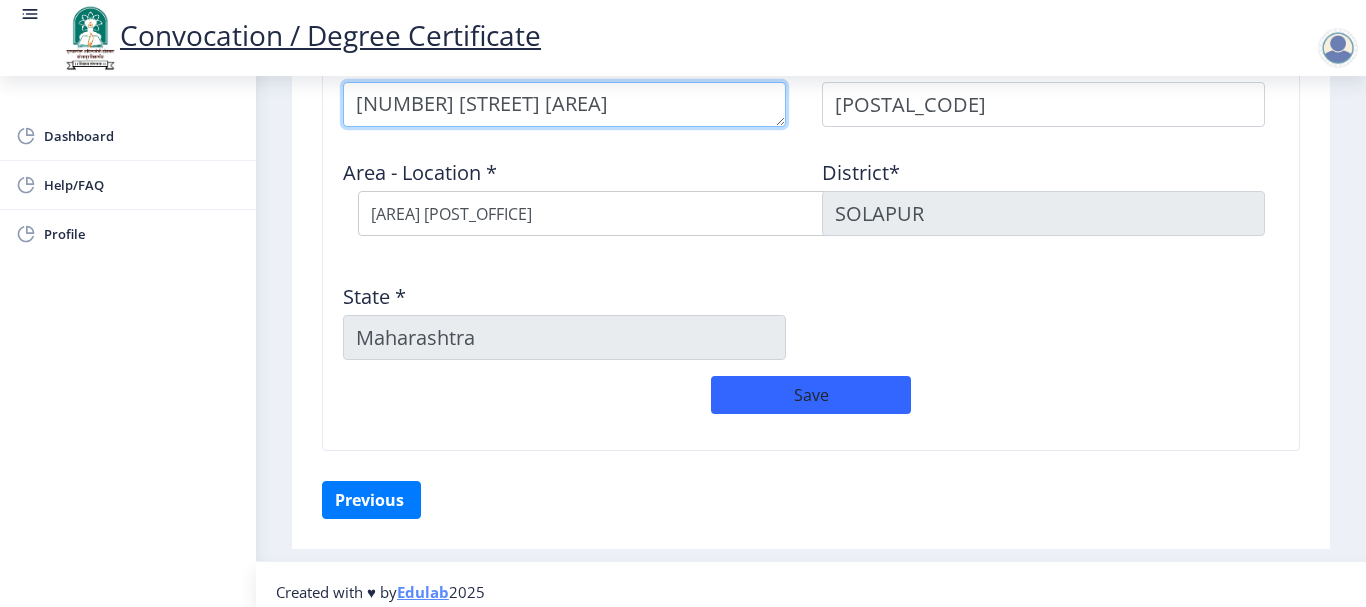 click at bounding box center [564, 104] 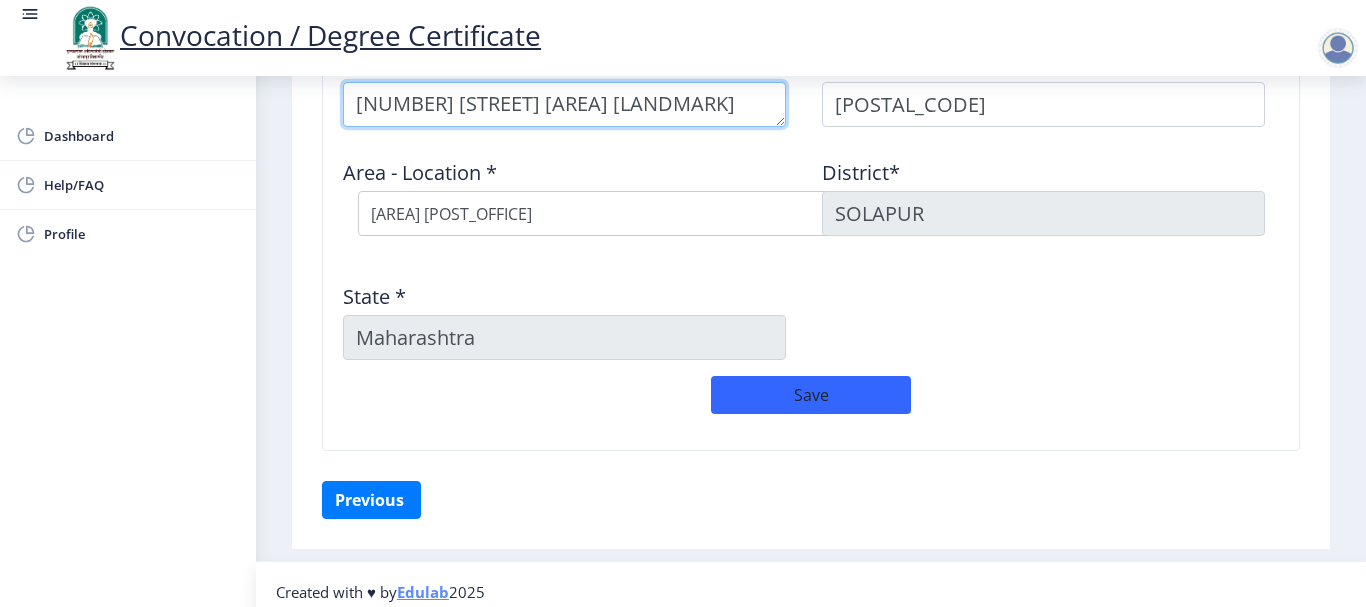 scroll, scrollTop: 21, scrollLeft: 0, axis: vertical 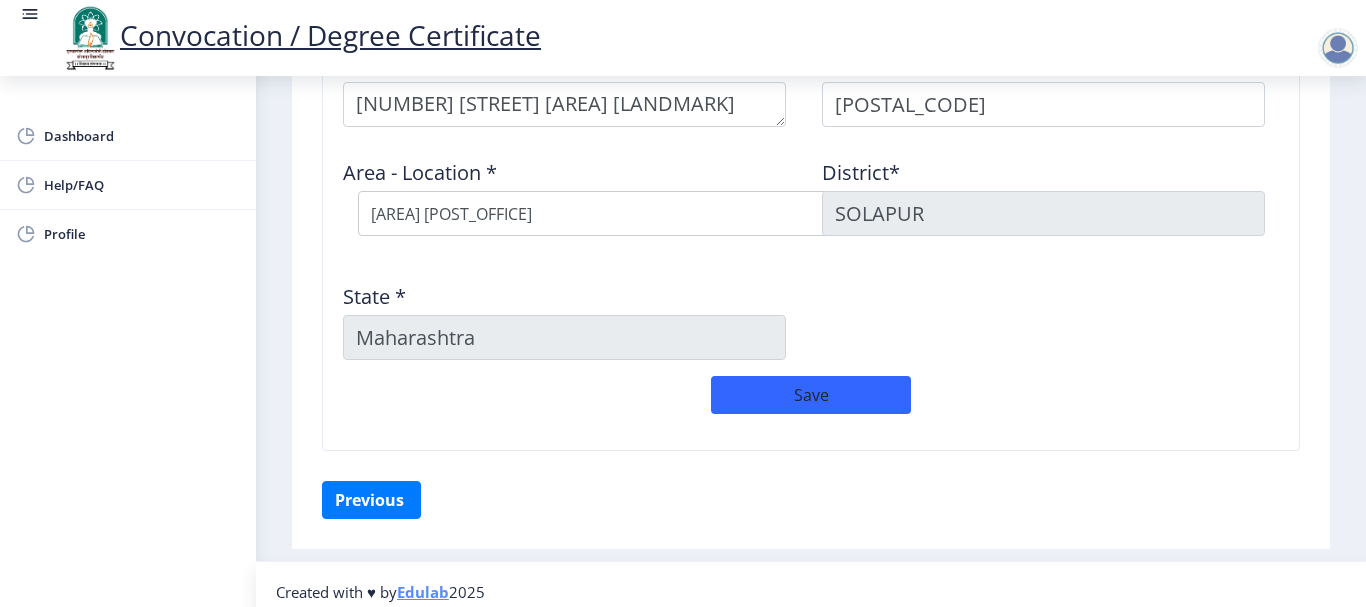 click on "Address    Pincode *  [POSTAL_CODE] Area - Location *  Select Area Location [AREA] [POST_OFFICE] [AREA] [POST_OFFICE] [AREA] [POST_OFFICE] District*  [DISTRICT] State *  [STATE]" 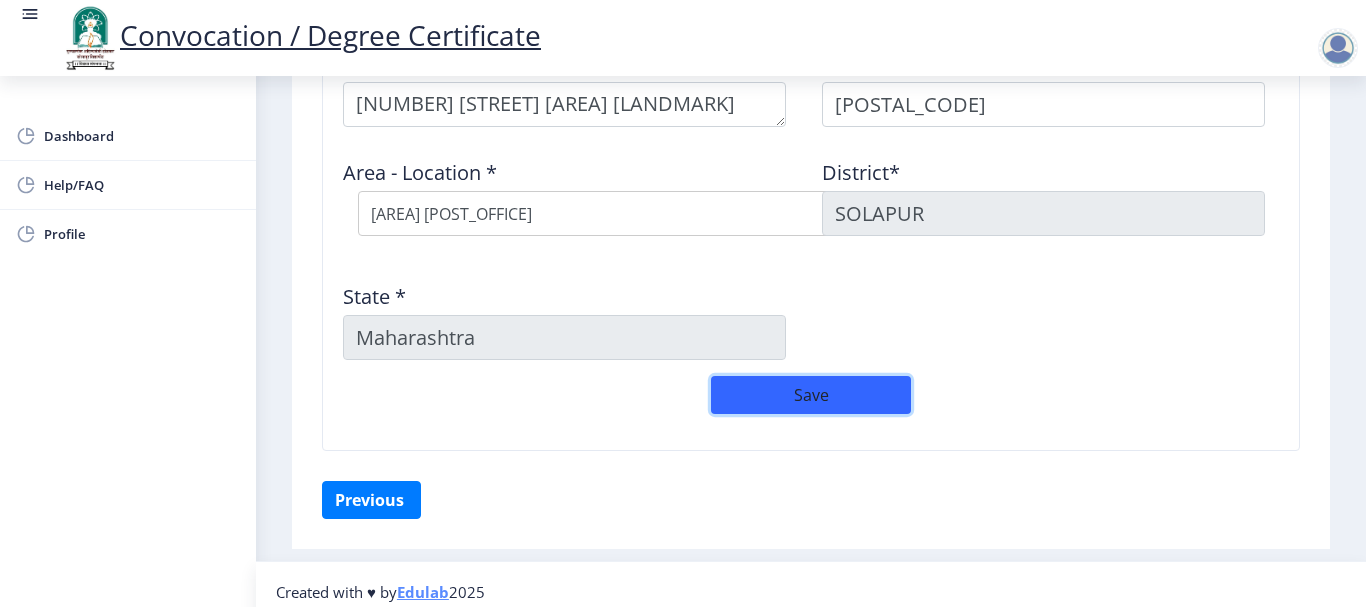 click on "Save" 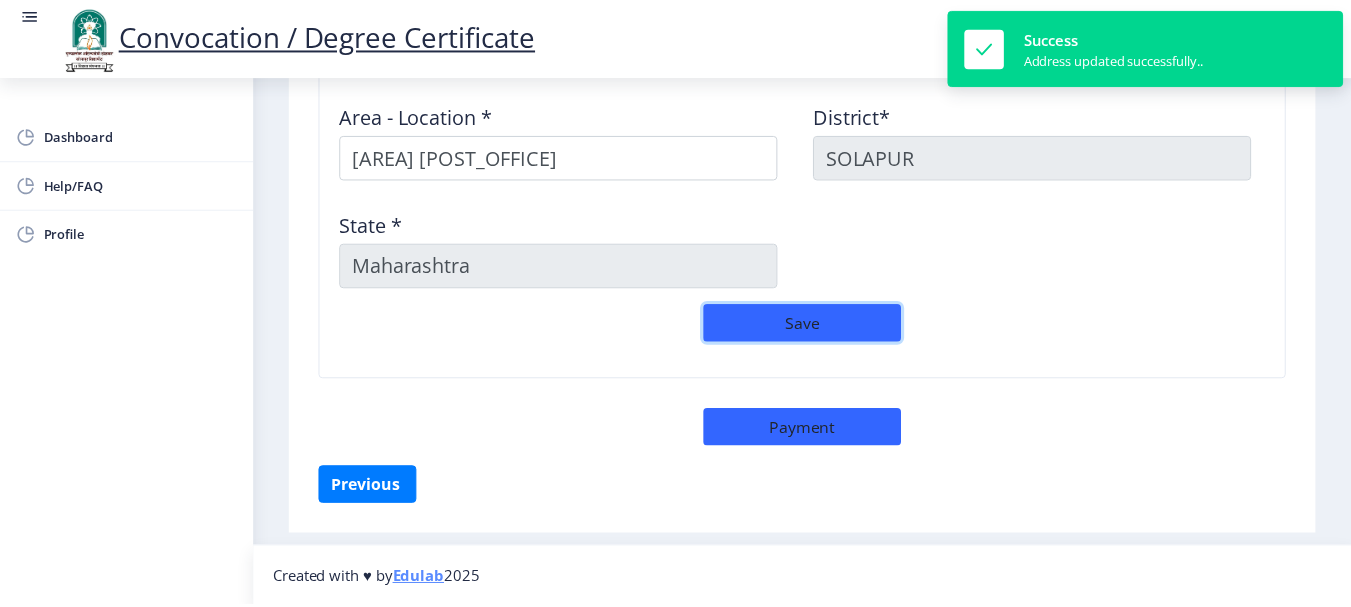scroll, scrollTop: 1786, scrollLeft: 0, axis: vertical 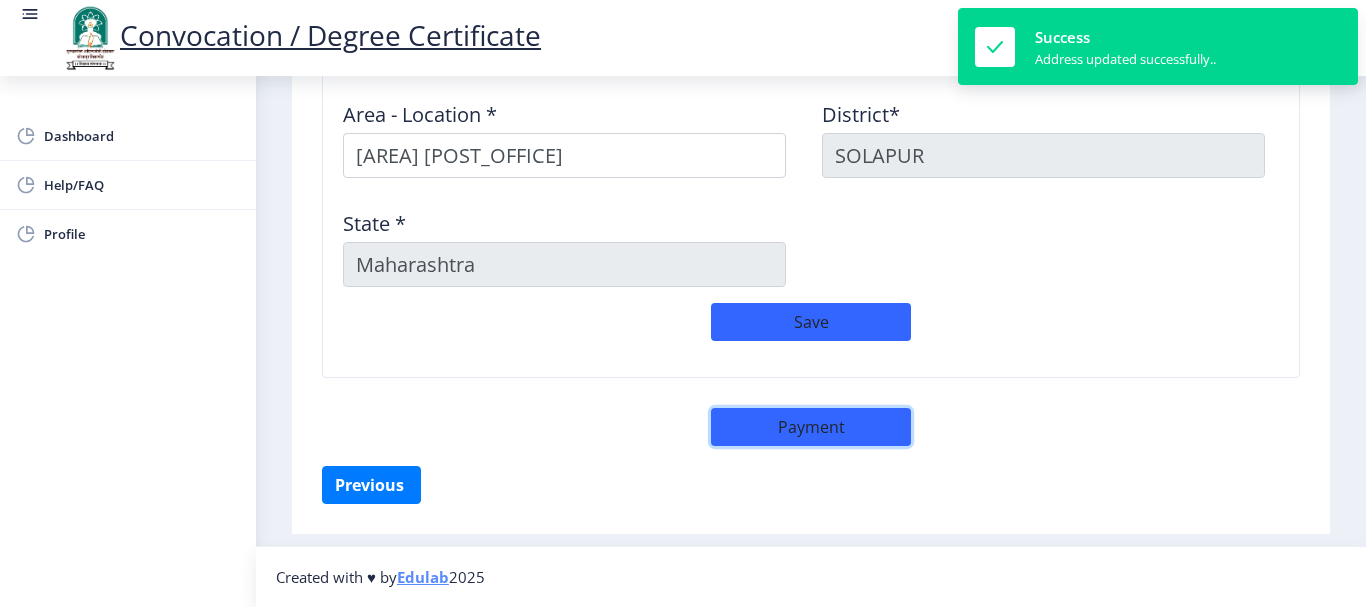 click on "Payment" 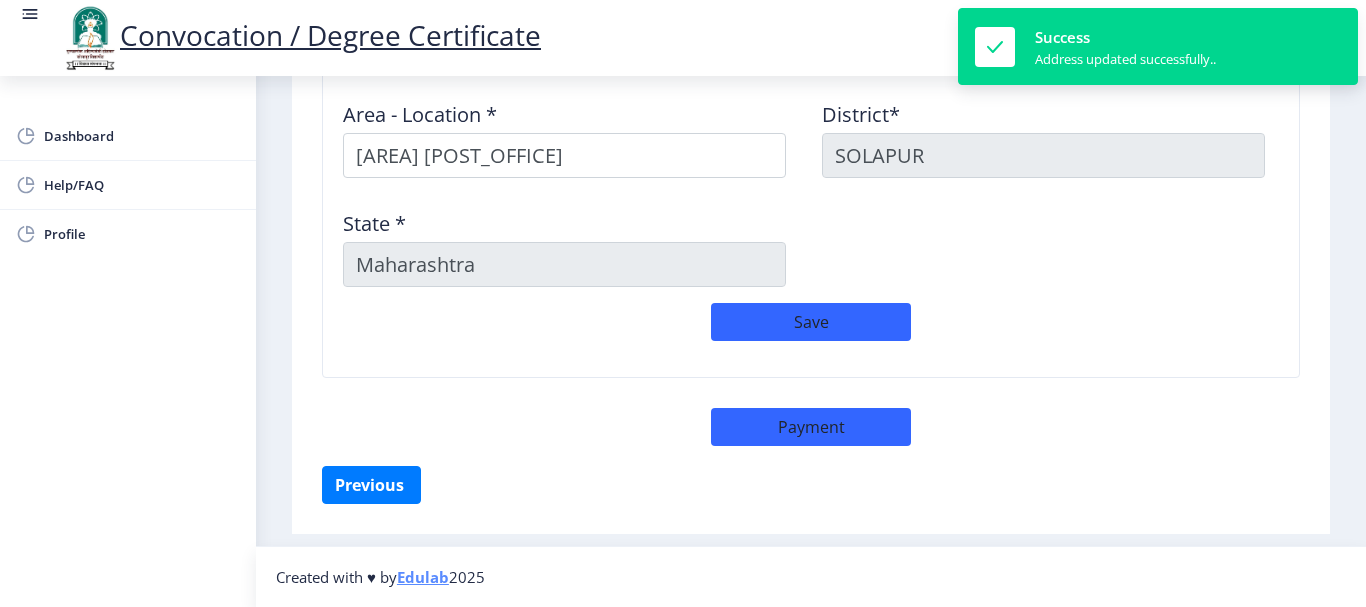 select on "sealed" 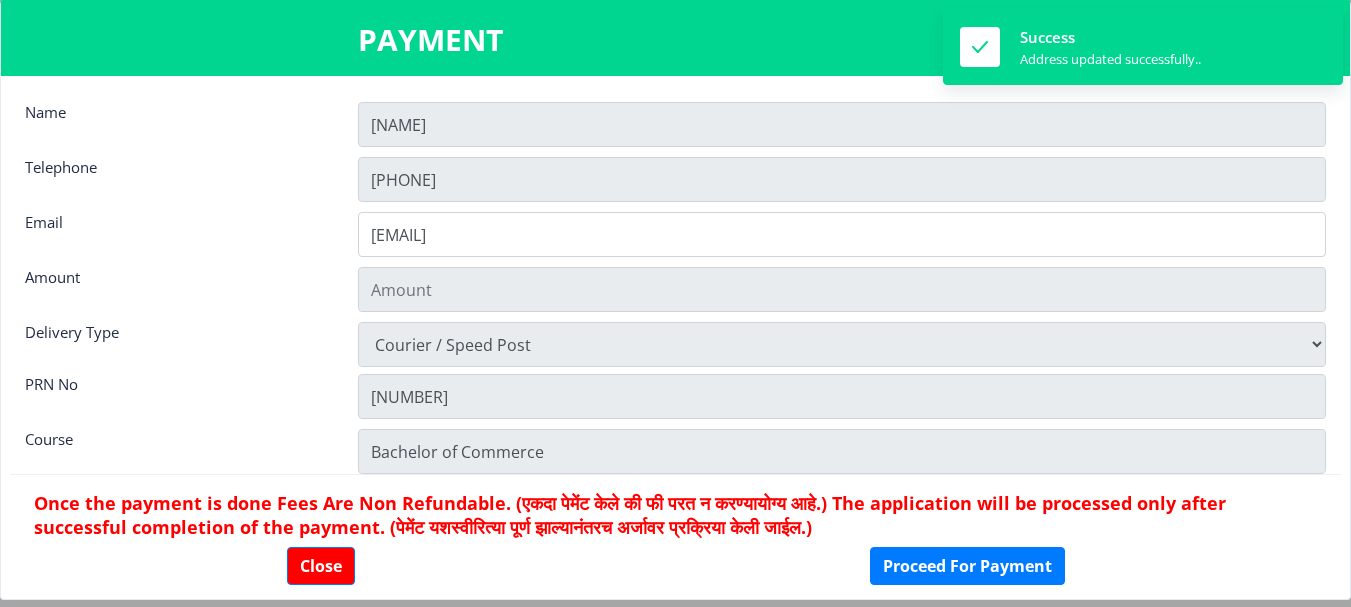 type on "1885" 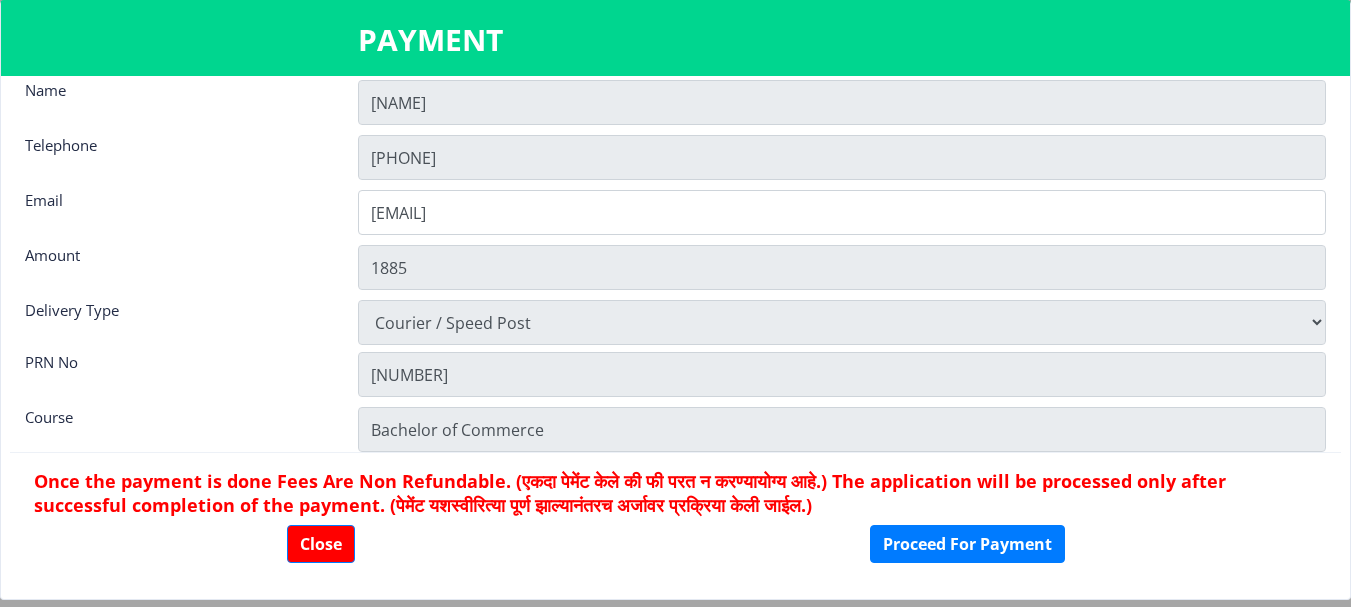 scroll, scrollTop: 28, scrollLeft: 0, axis: vertical 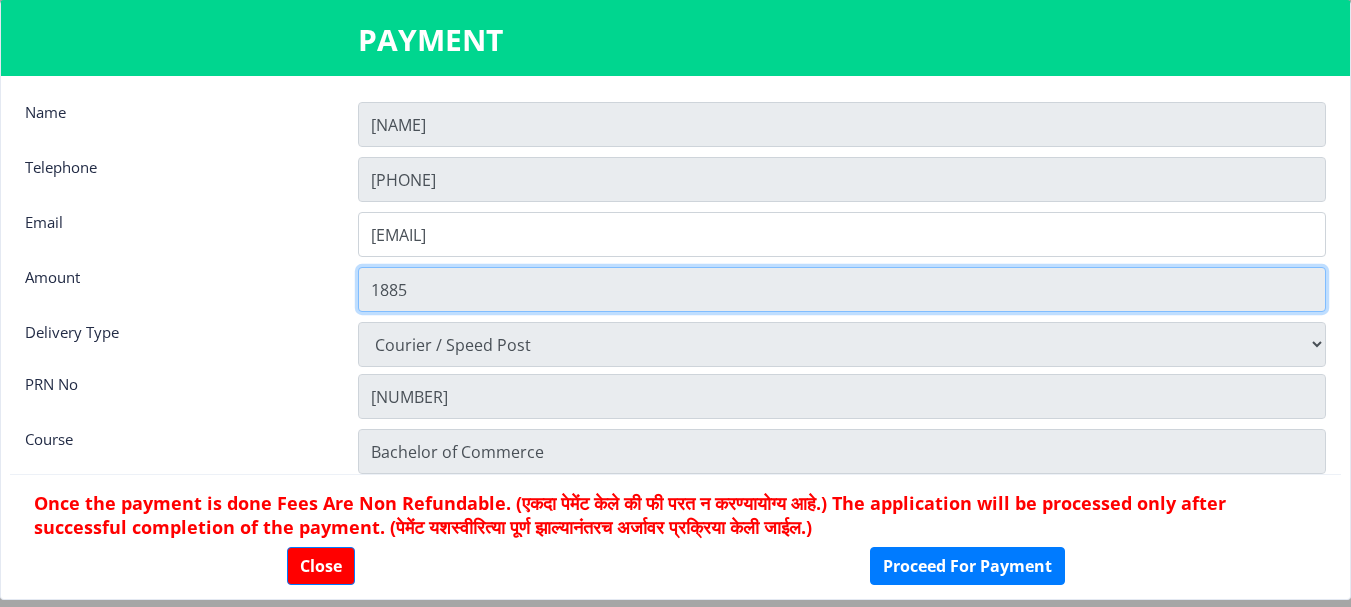 drag, startPoint x: 461, startPoint y: 294, endPoint x: 323, endPoint y: 292, distance: 138.0145 